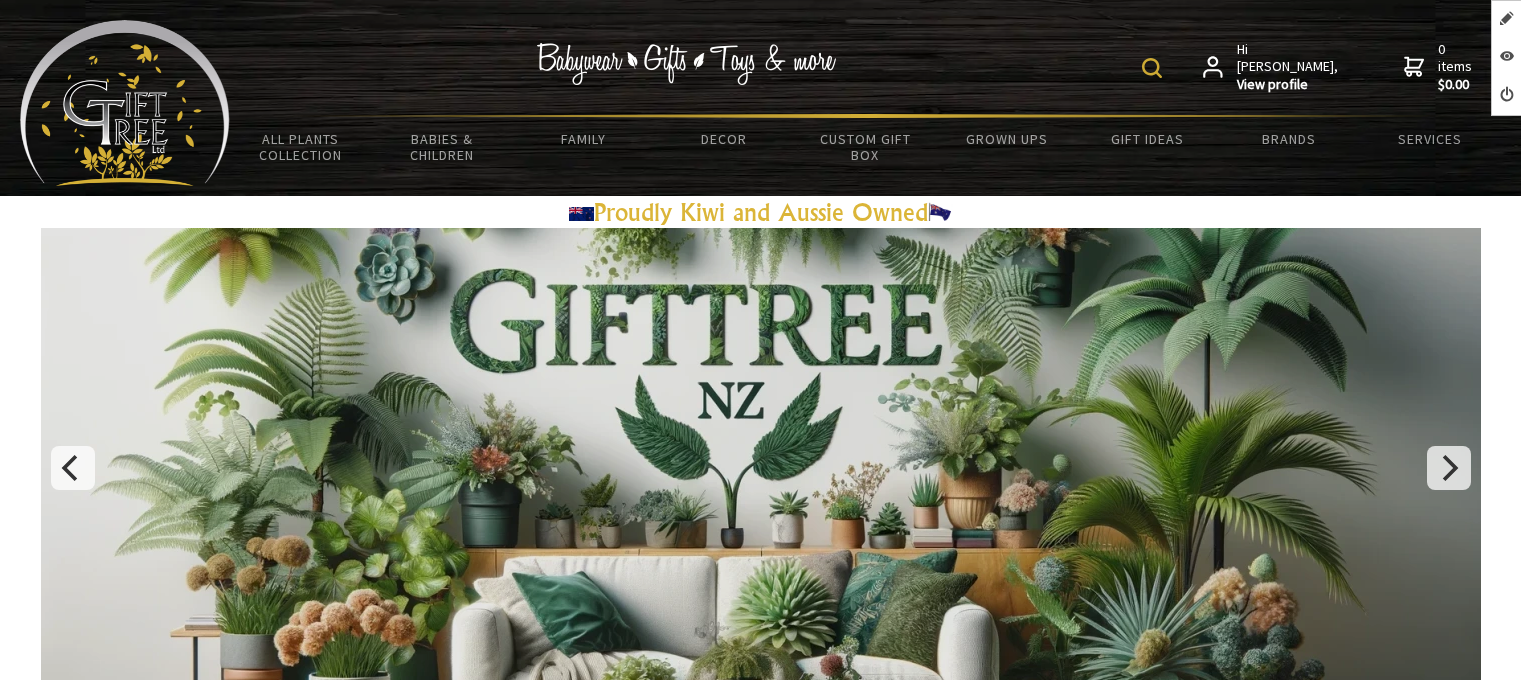 scroll, scrollTop: 0, scrollLeft: 0, axis: both 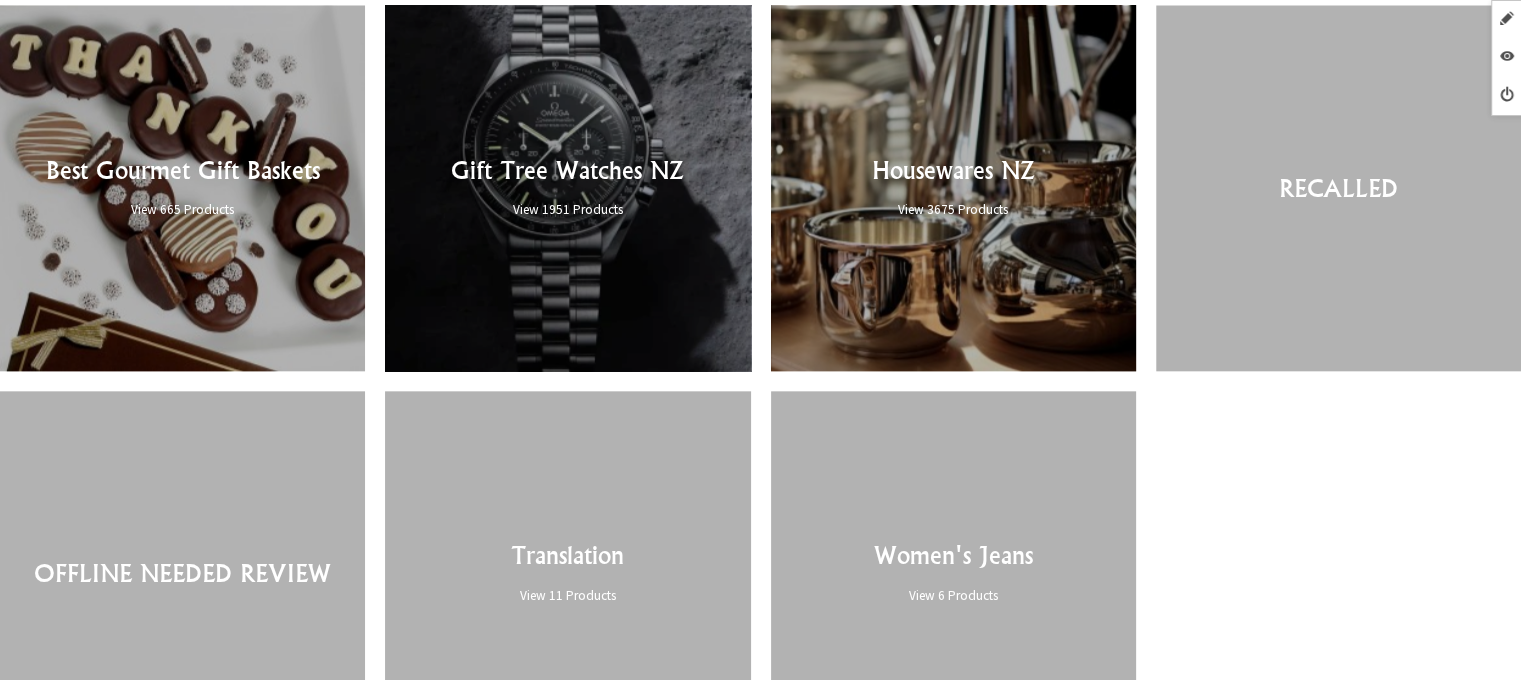 click at bounding box center (567, 187) 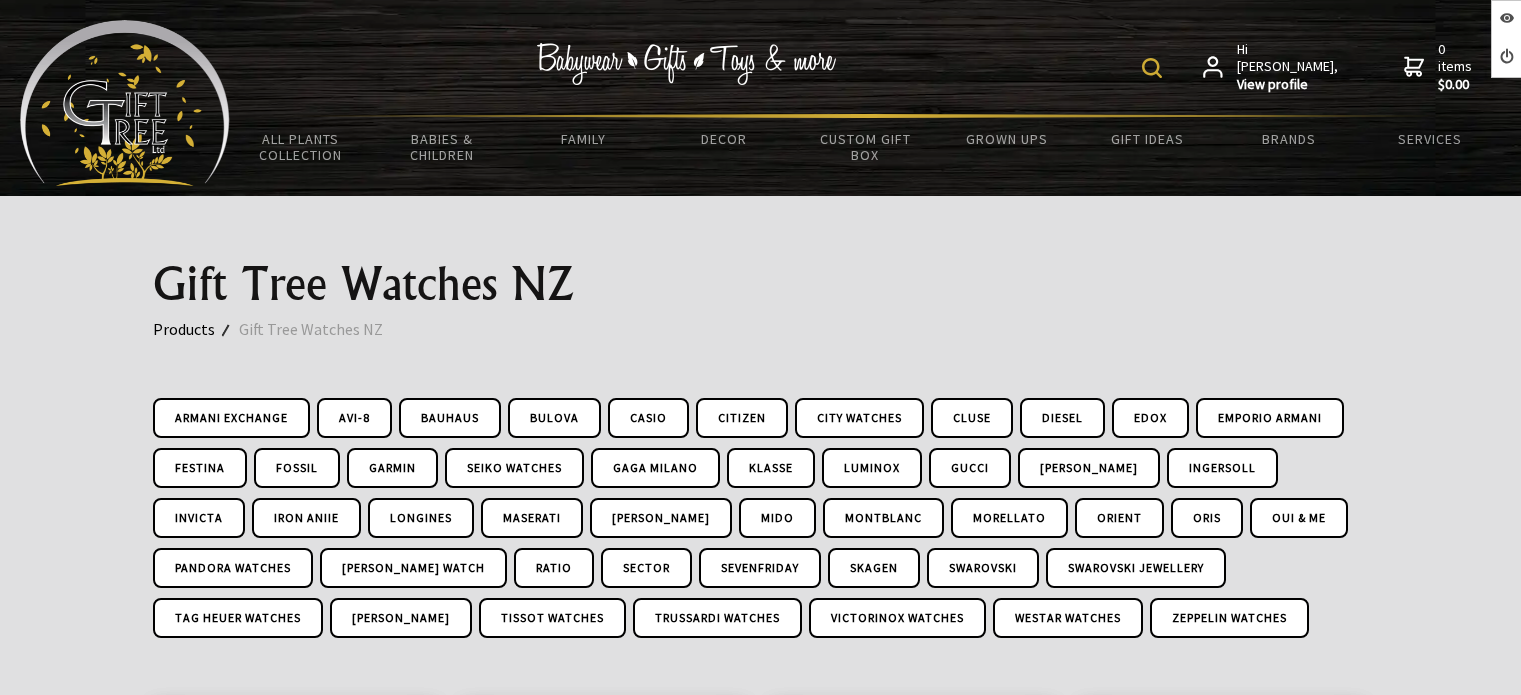 scroll, scrollTop: 0, scrollLeft: 0, axis: both 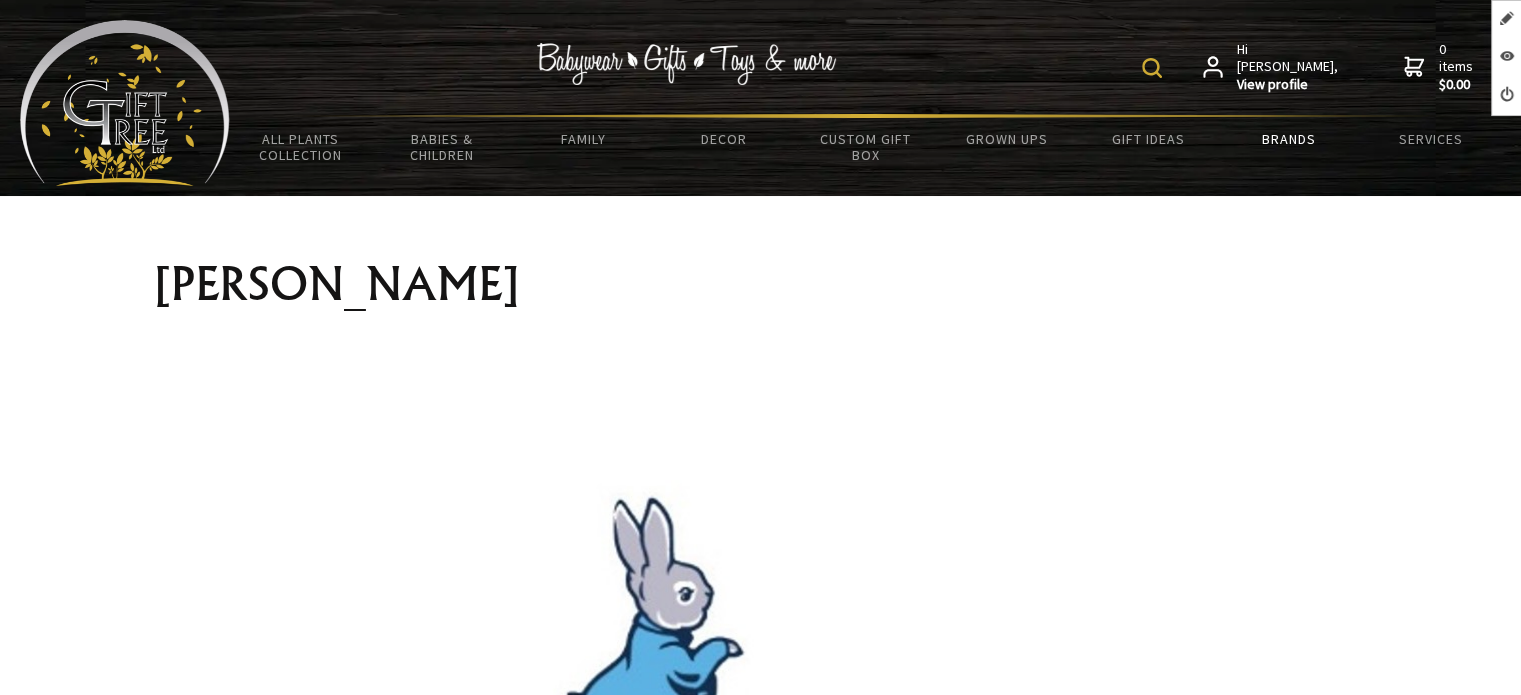 click on "Brands" at bounding box center (1289, 139) 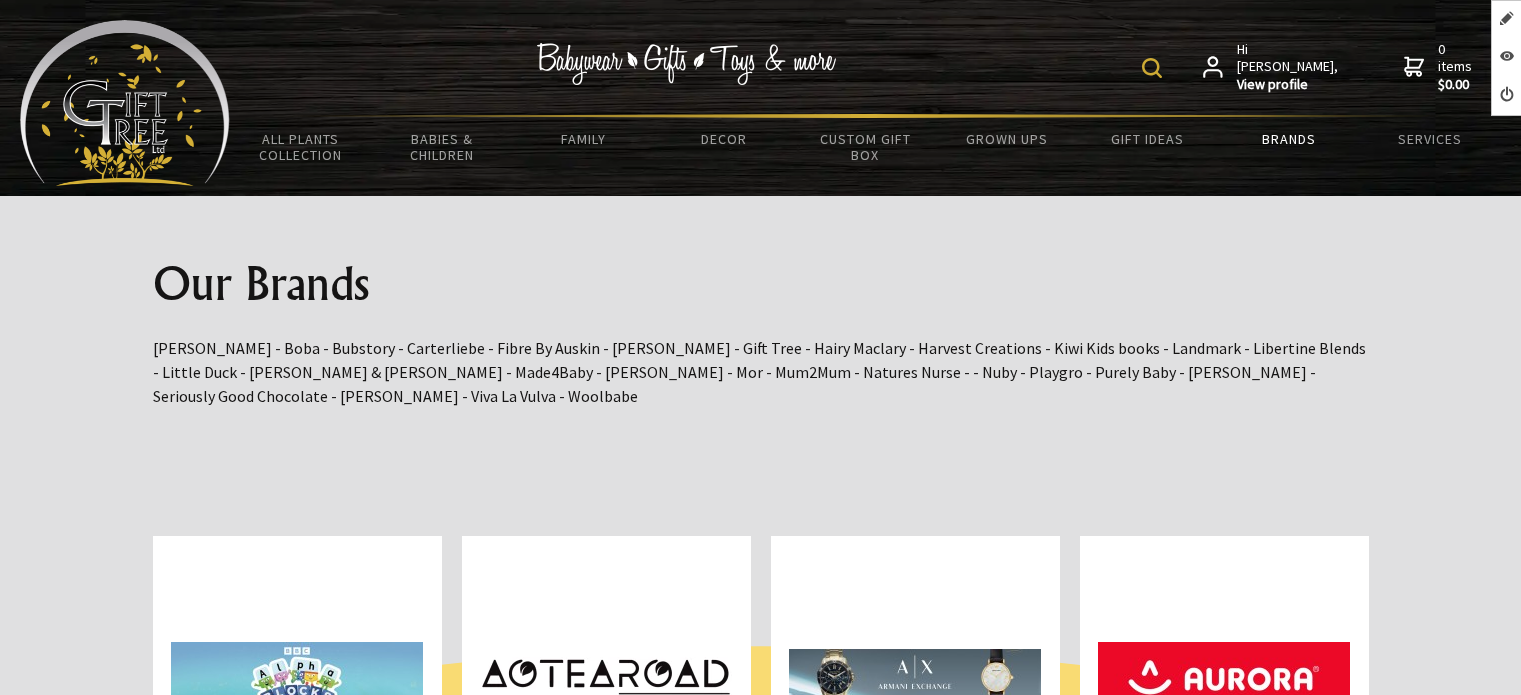 scroll, scrollTop: 606, scrollLeft: 0, axis: vertical 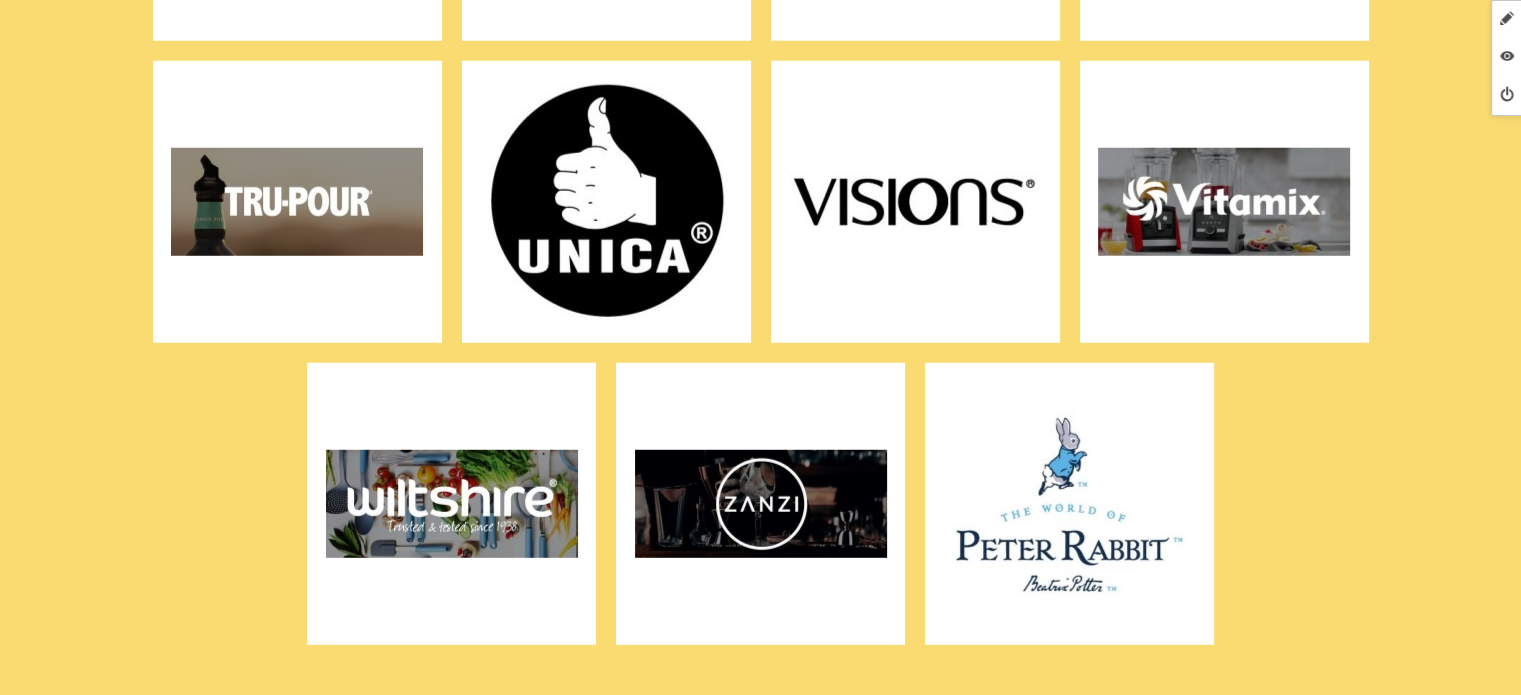 click at bounding box center [1070, 504] 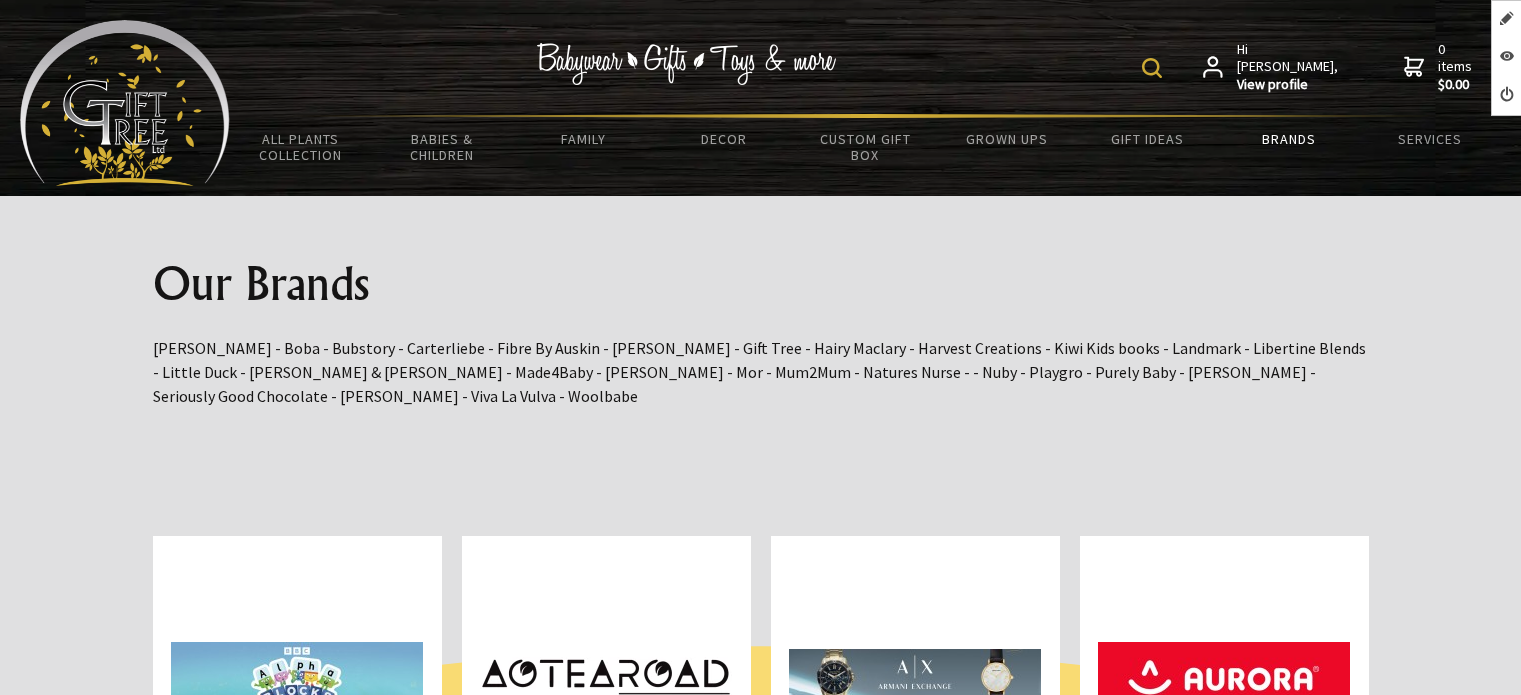 scroll, scrollTop: 13018, scrollLeft: 0, axis: vertical 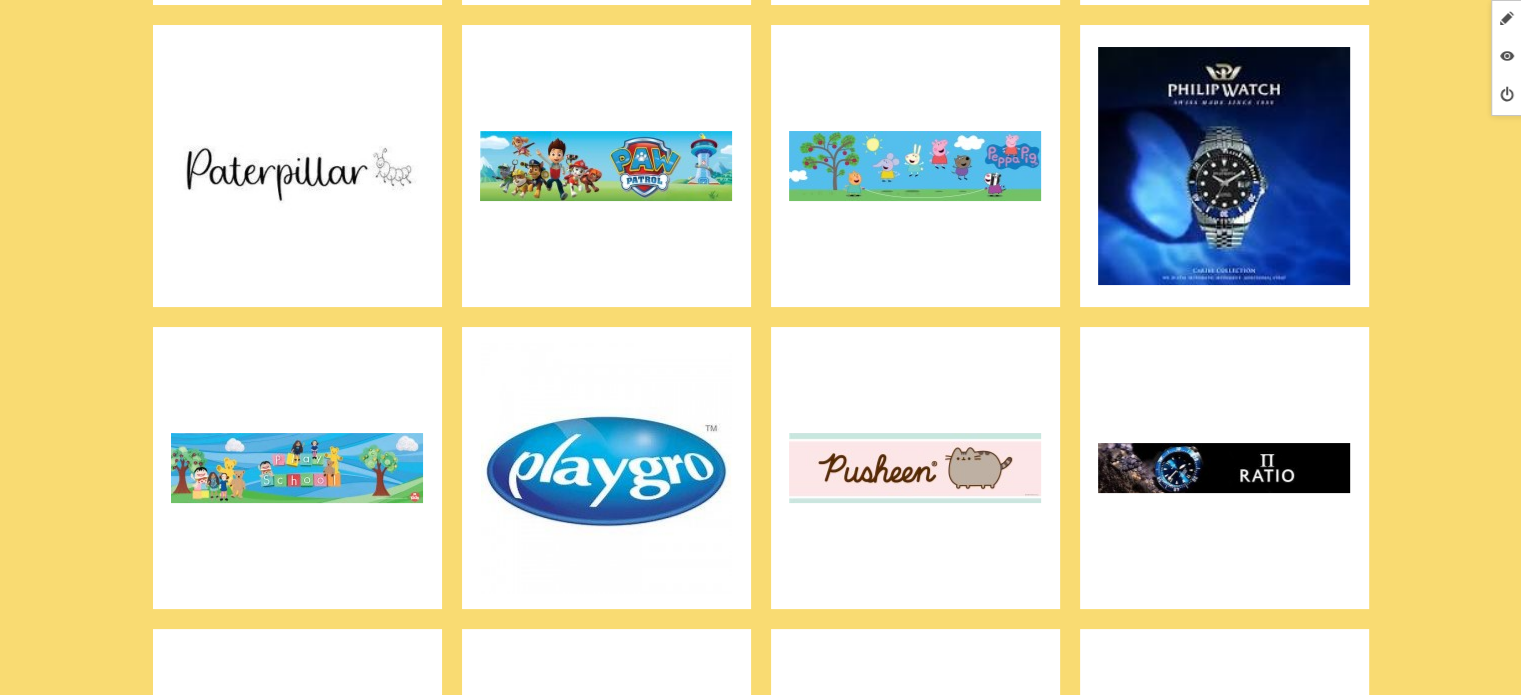 click at bounding box center [606, 468] 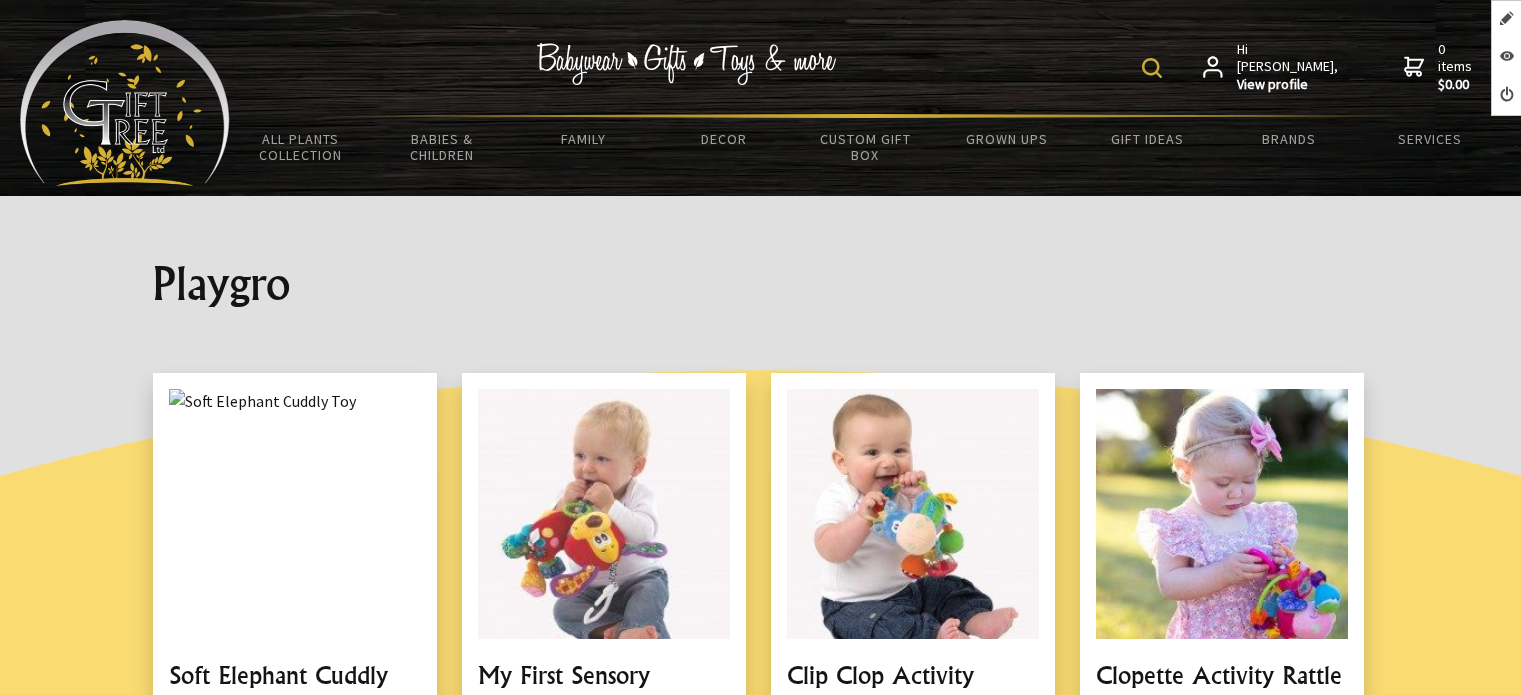 scroll, scrollTop: 0, scrollLeft: 0, axis: both 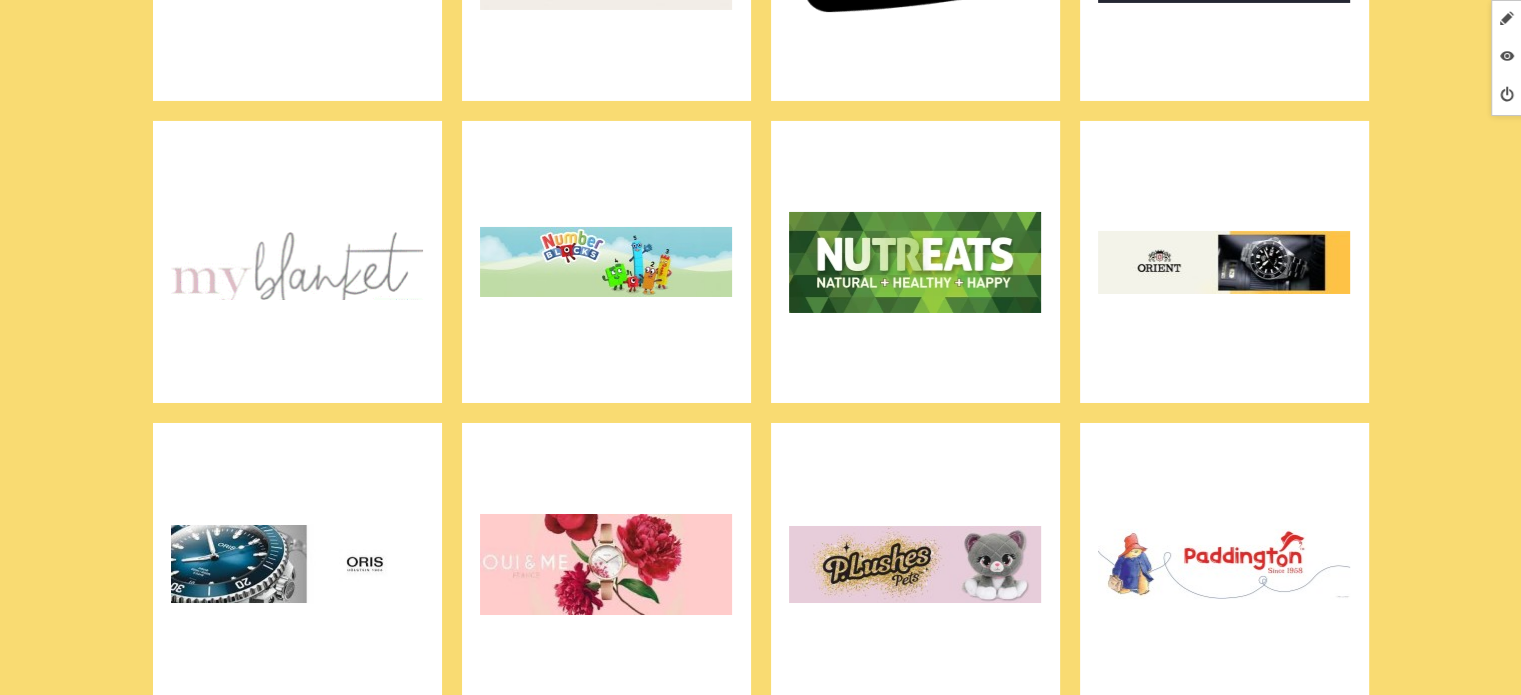 click at bounding box center (915, 262) 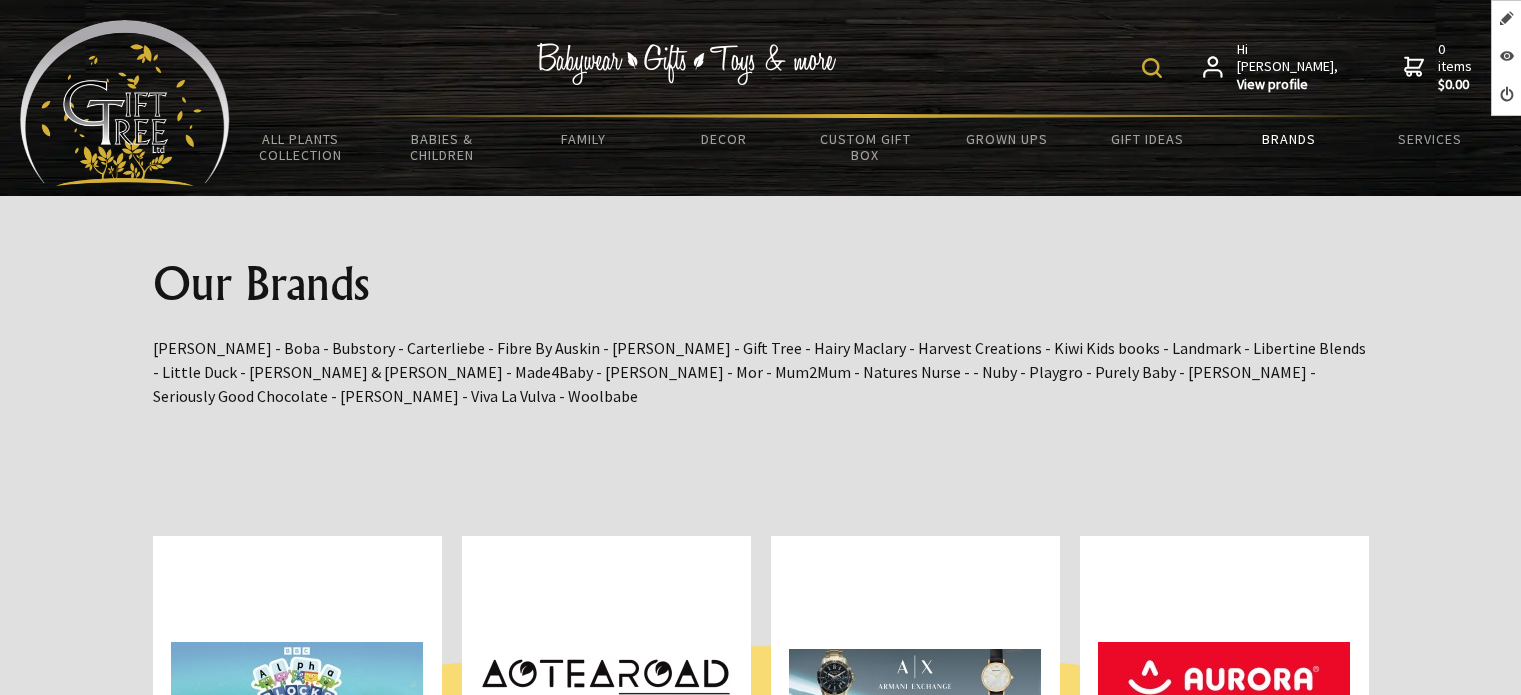 scroll, scrollTop: 0, scrollLeft: 0, axis: both 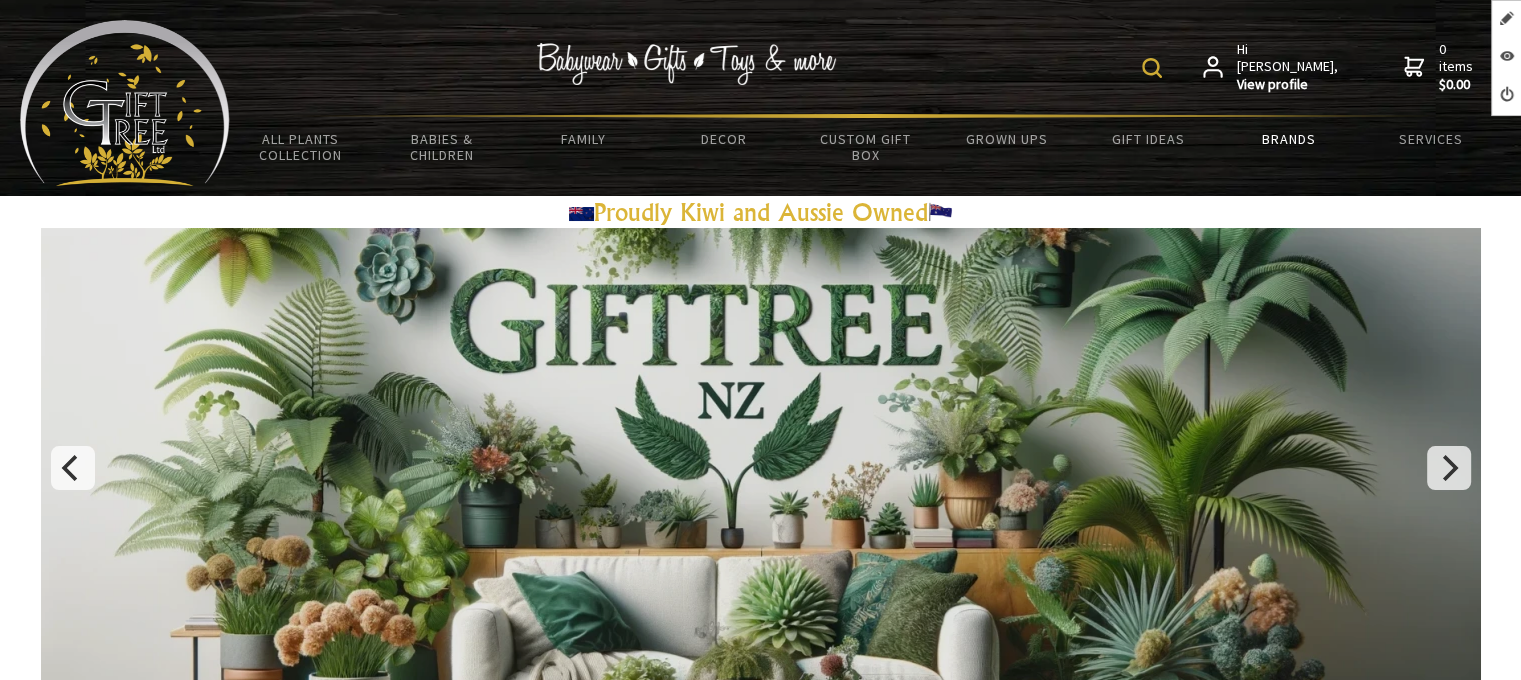 click on "Brands" at bounding box center (1289, 139) 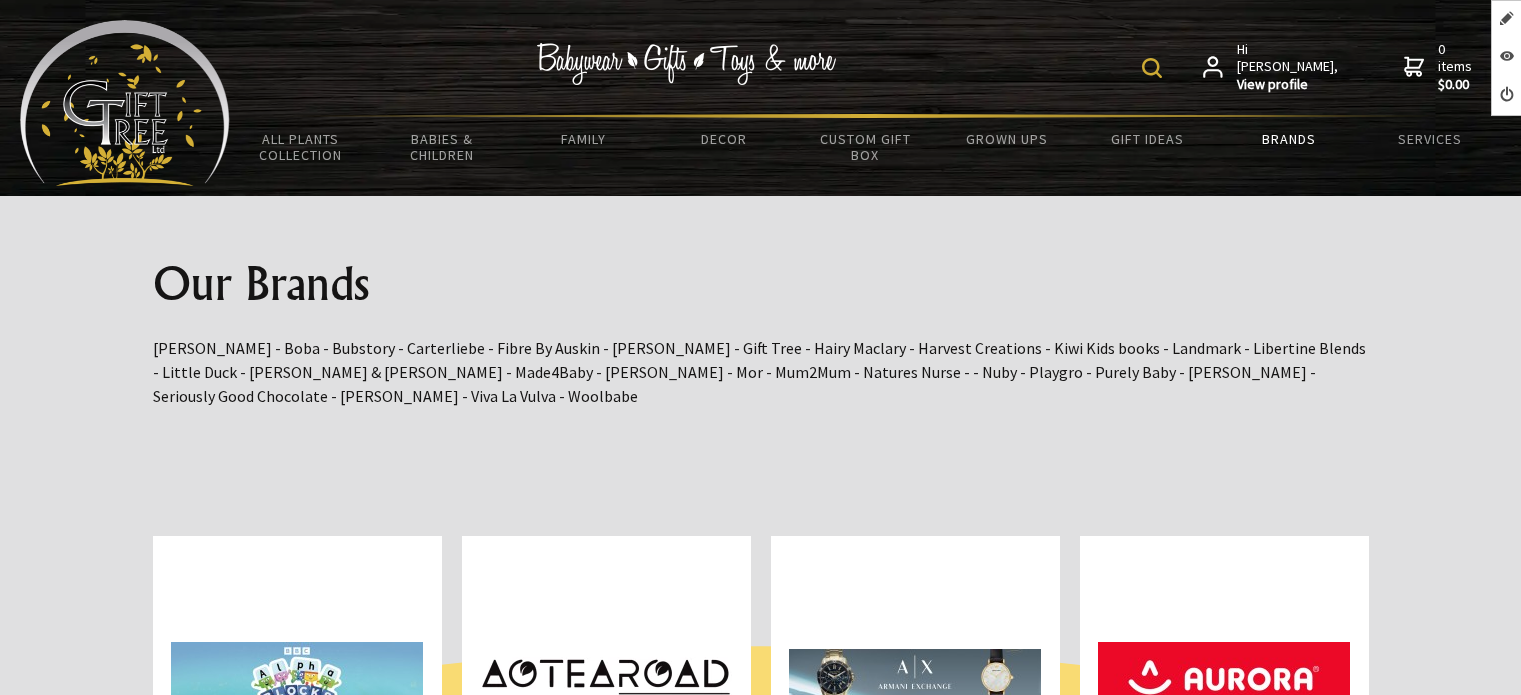 scroll, scrollTop: 399, scrollLeft: 0, axis: vertical 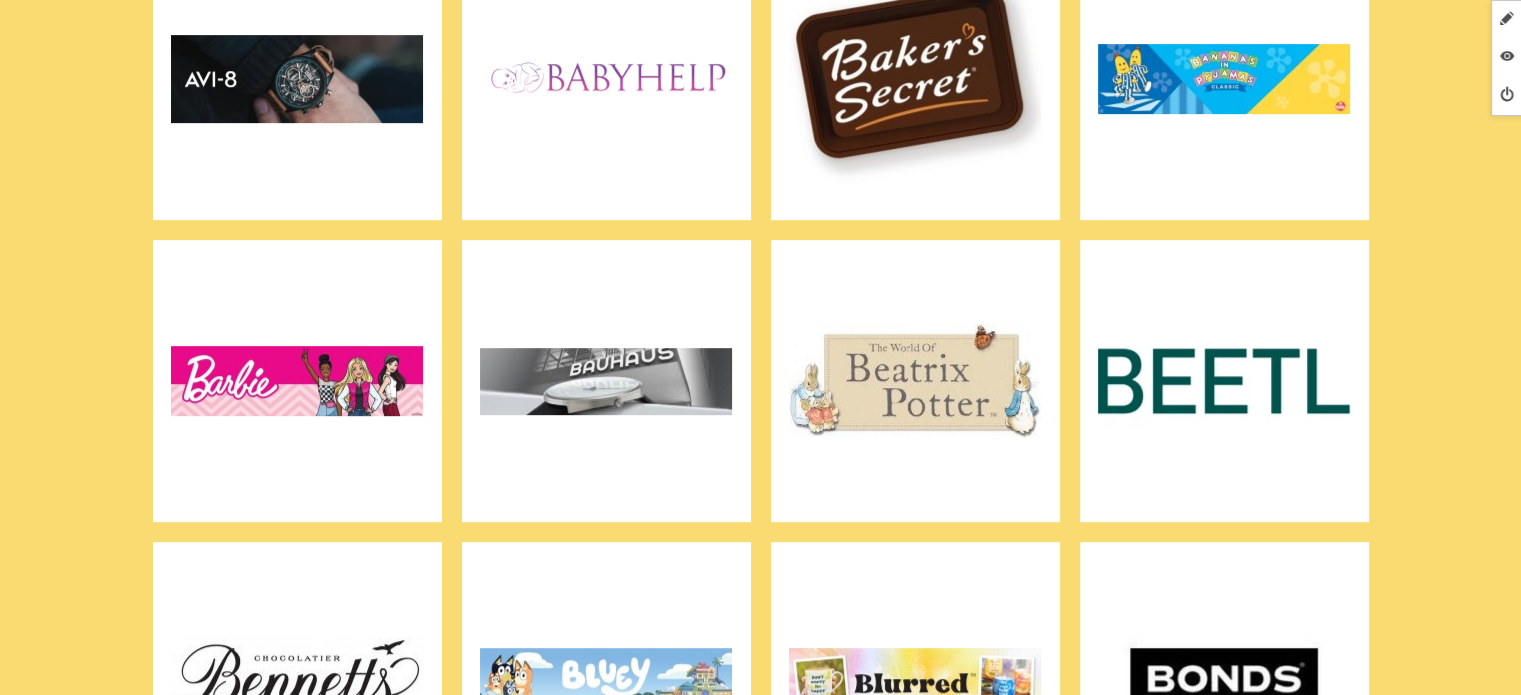 click at bounding box center (915, 79) 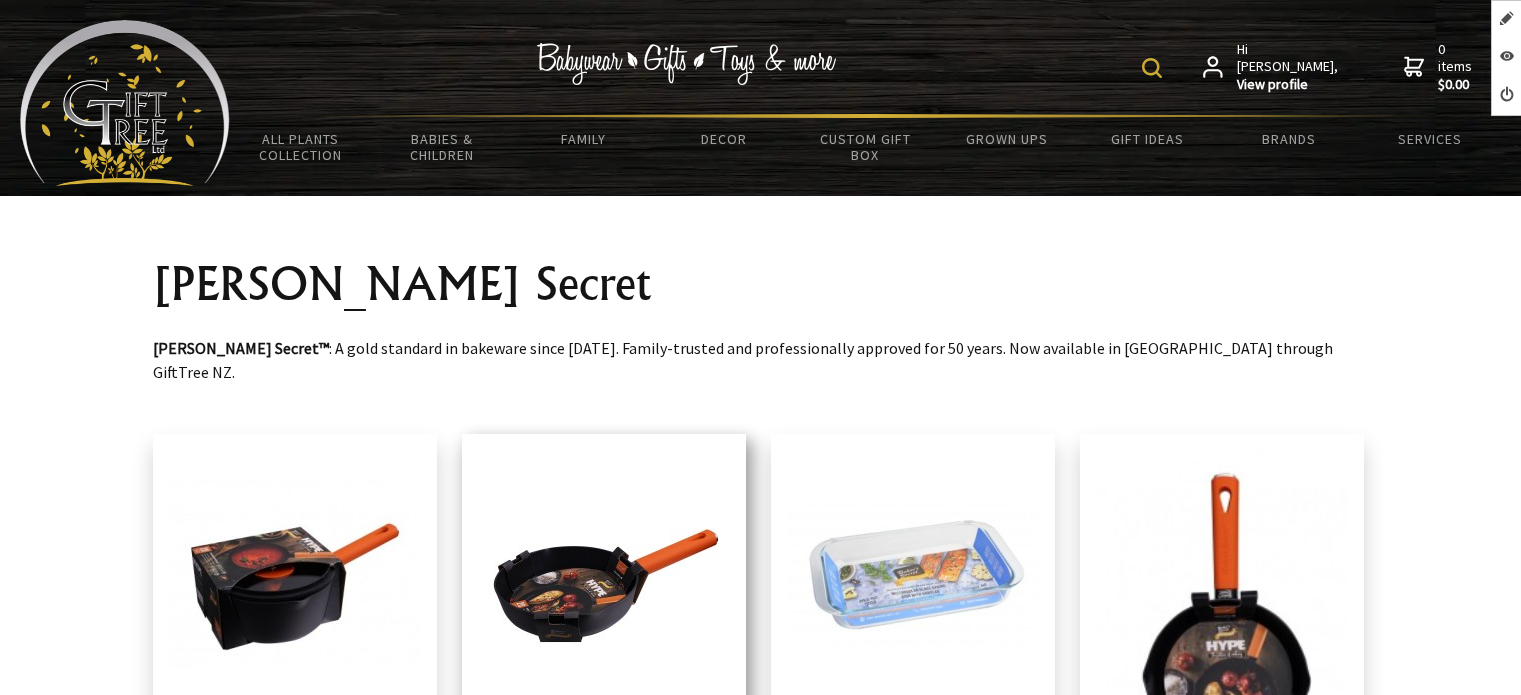 scroll, scrollTop: 0, scrollLeft: 0, axis: both 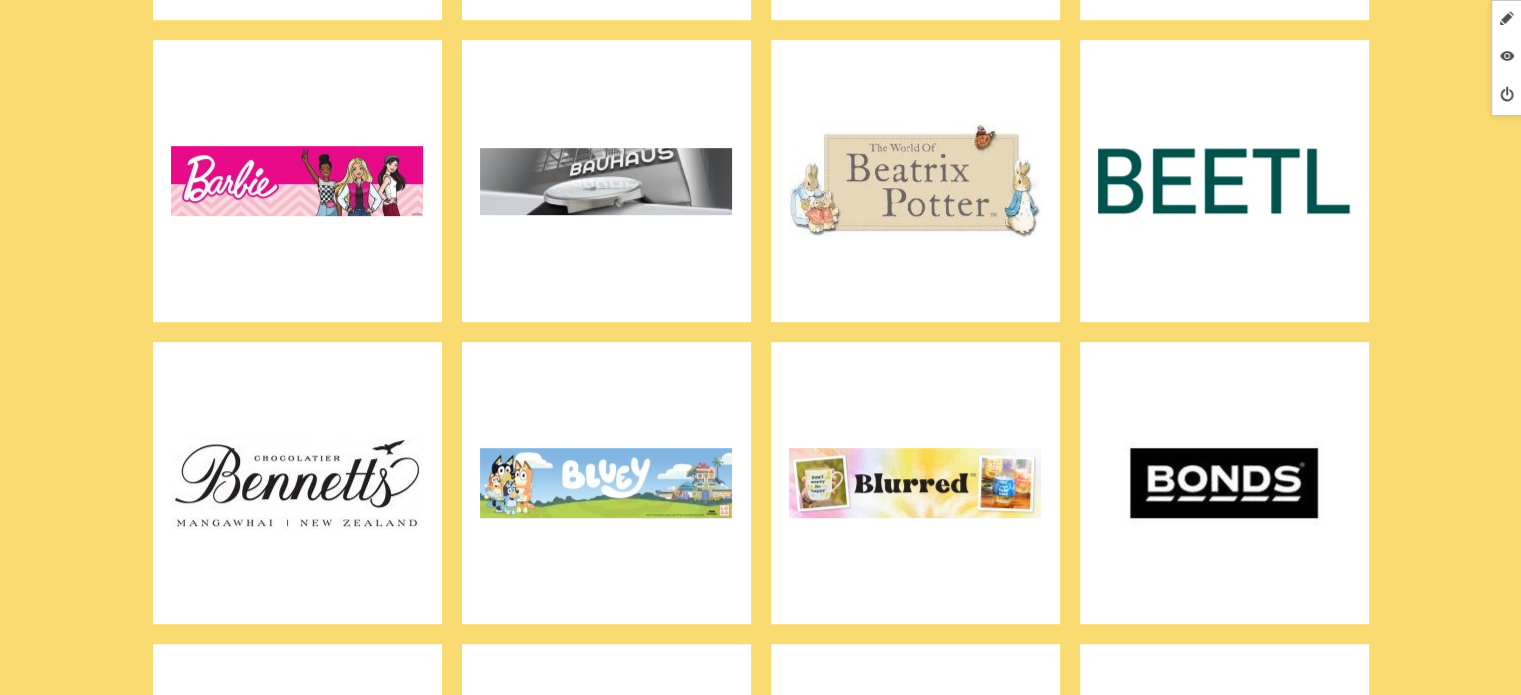 click at bounding box center (297, 483) 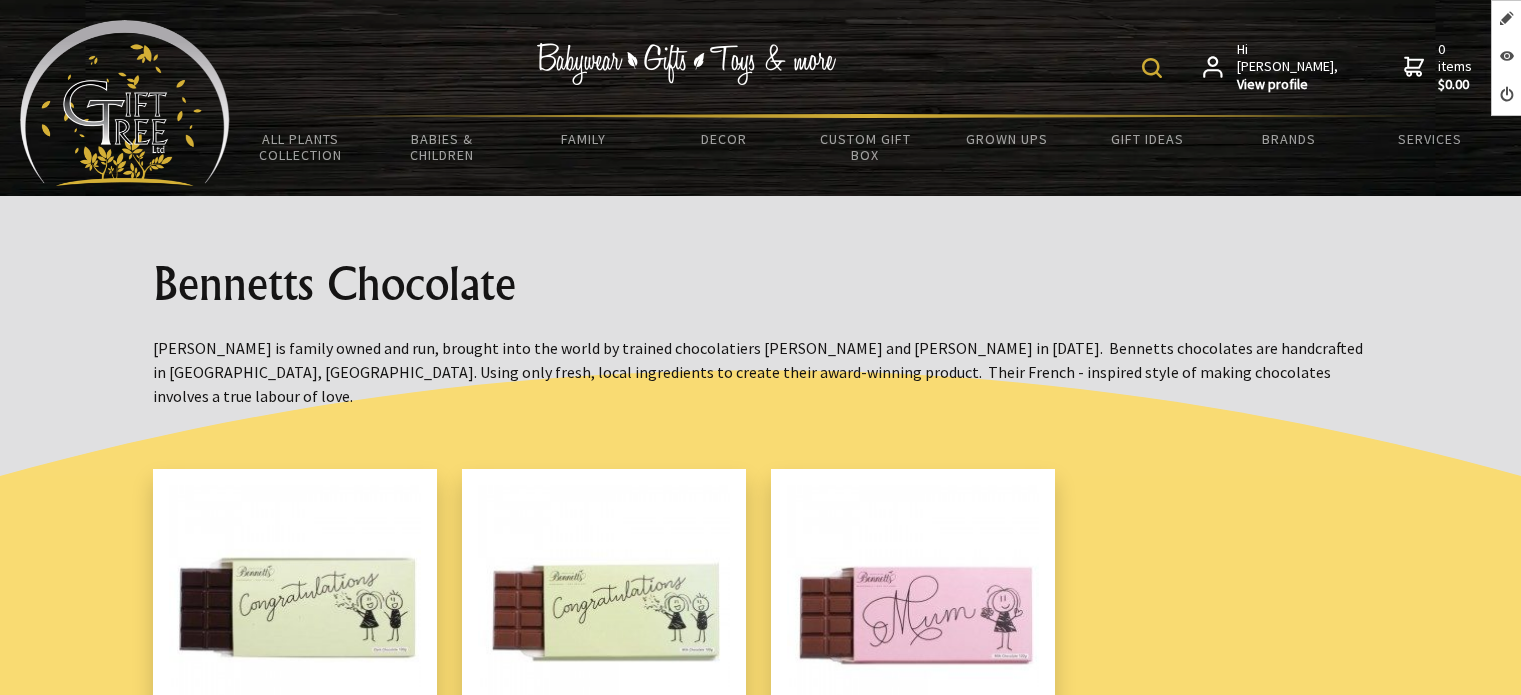 scroll, scrollTop: 0, scrollLeft: 0, axis: both 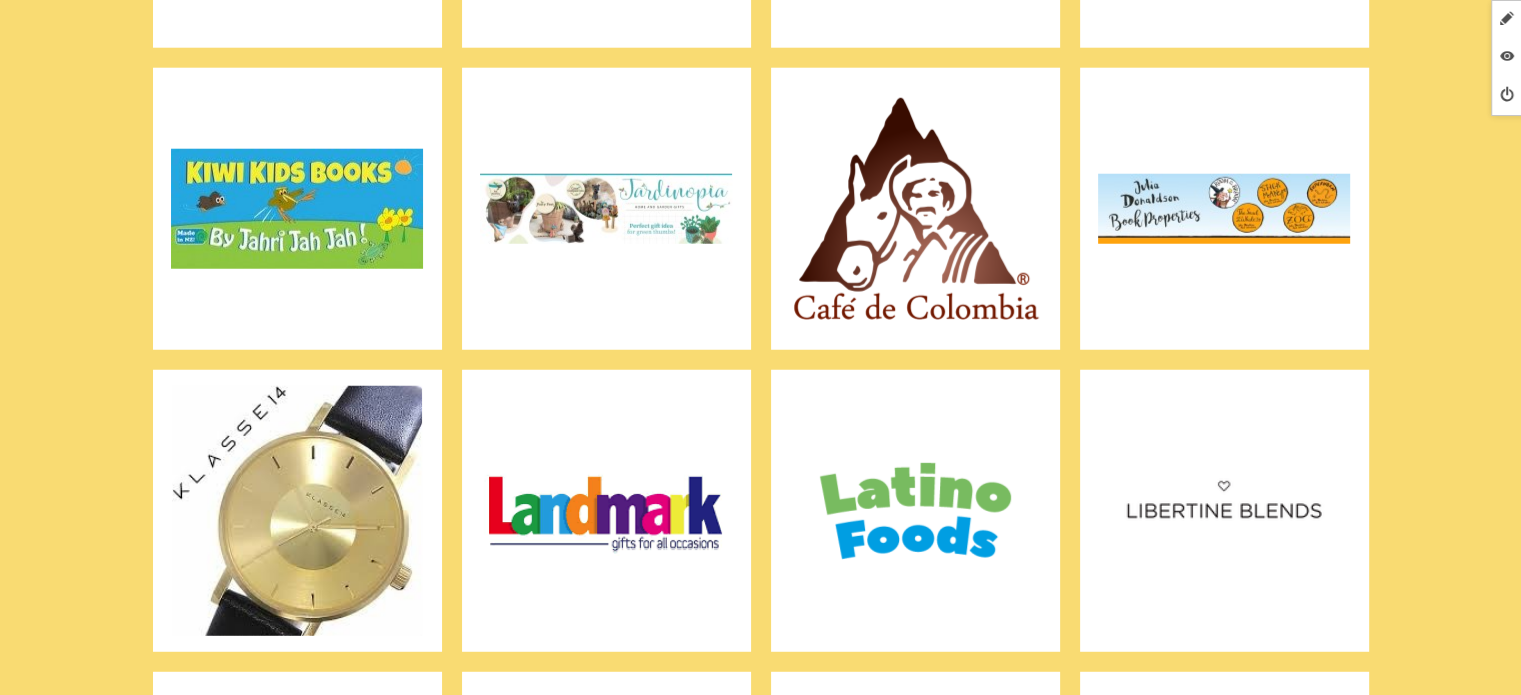 click at bounding box center [606, 511] 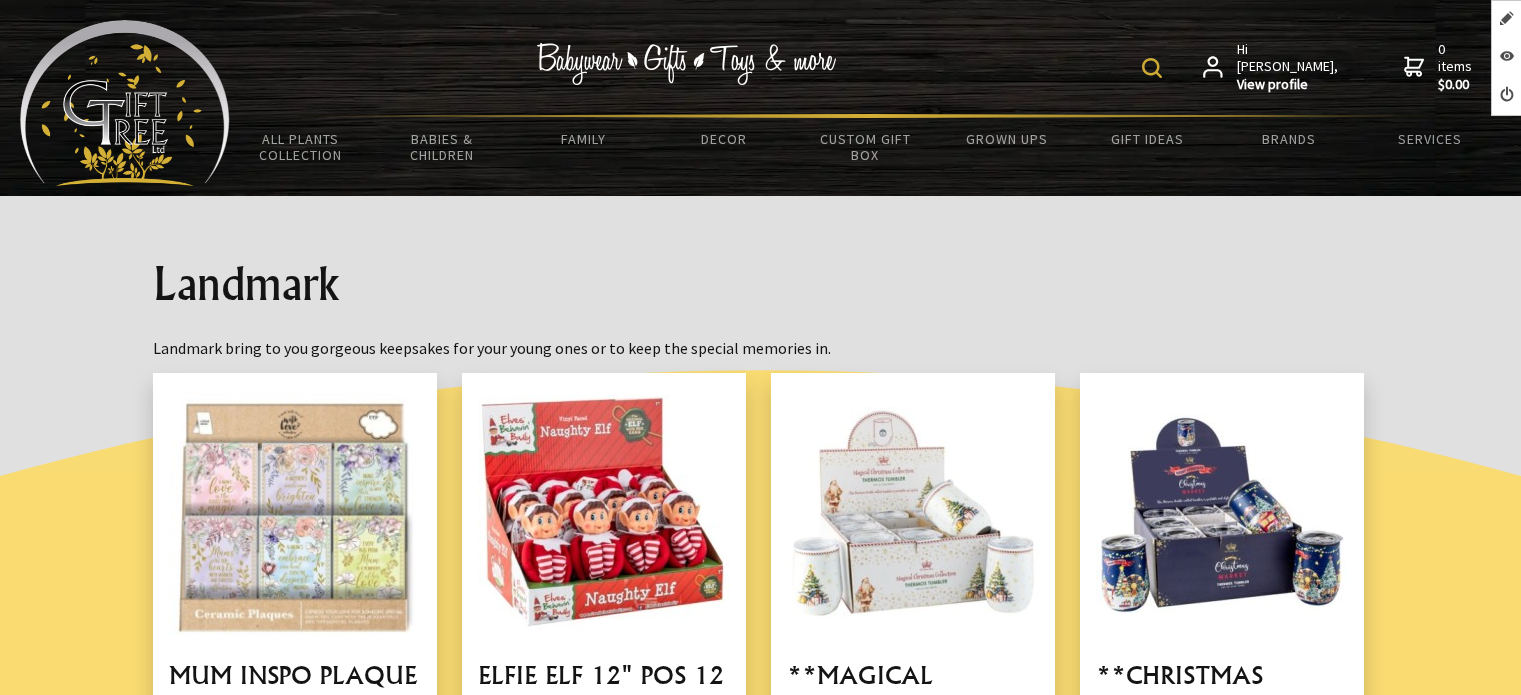 scroll, scrollTop: 500, scrollLeft: 0, axis: vertical 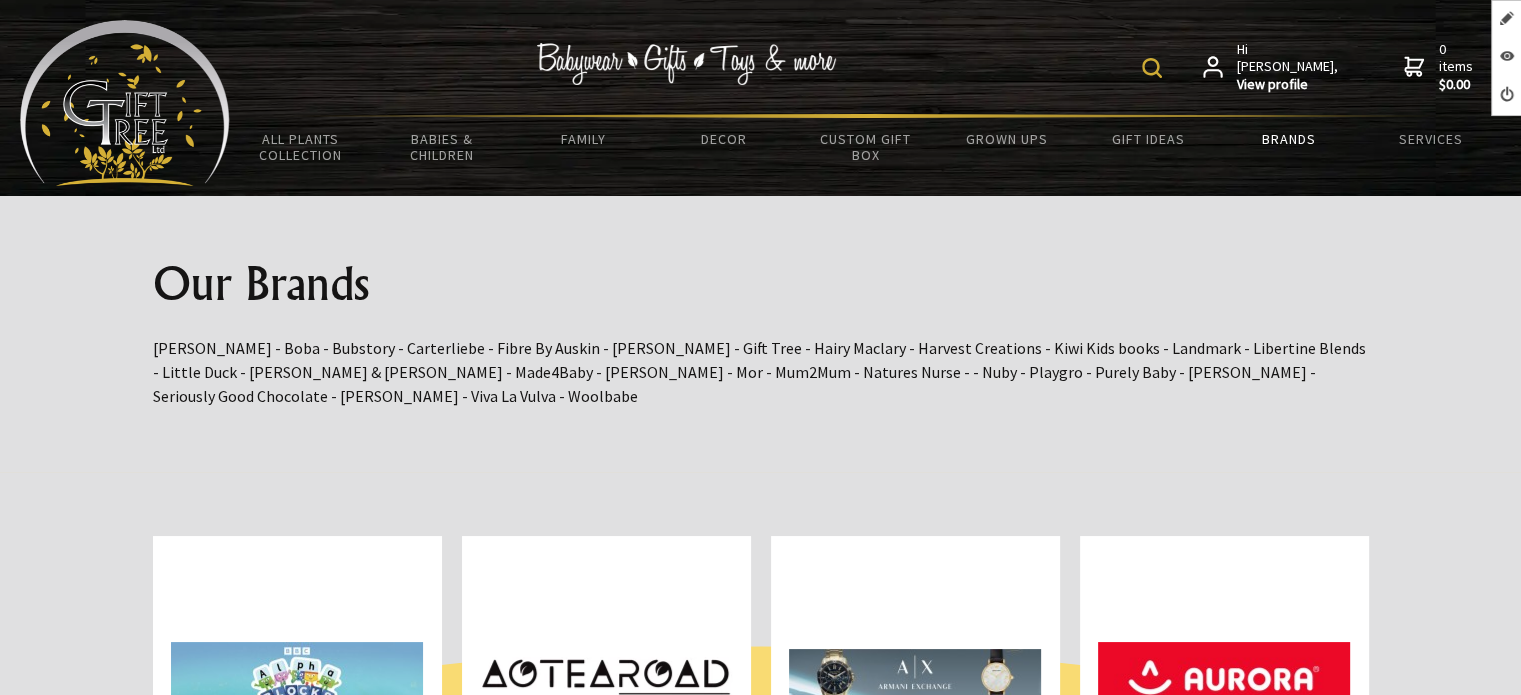 click at bounding box center (1152, 68) 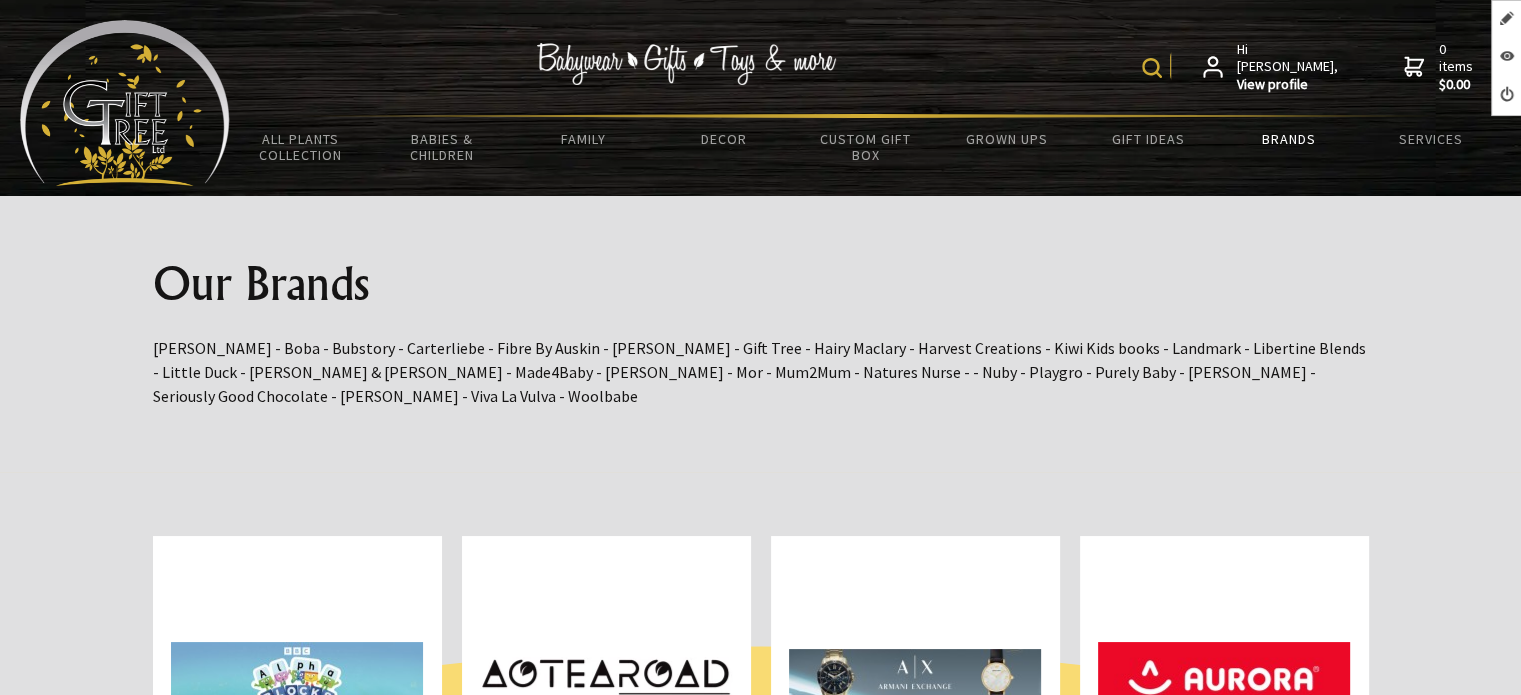 scroll, scrollTop: 0, scrollLeft: 0, axis: both 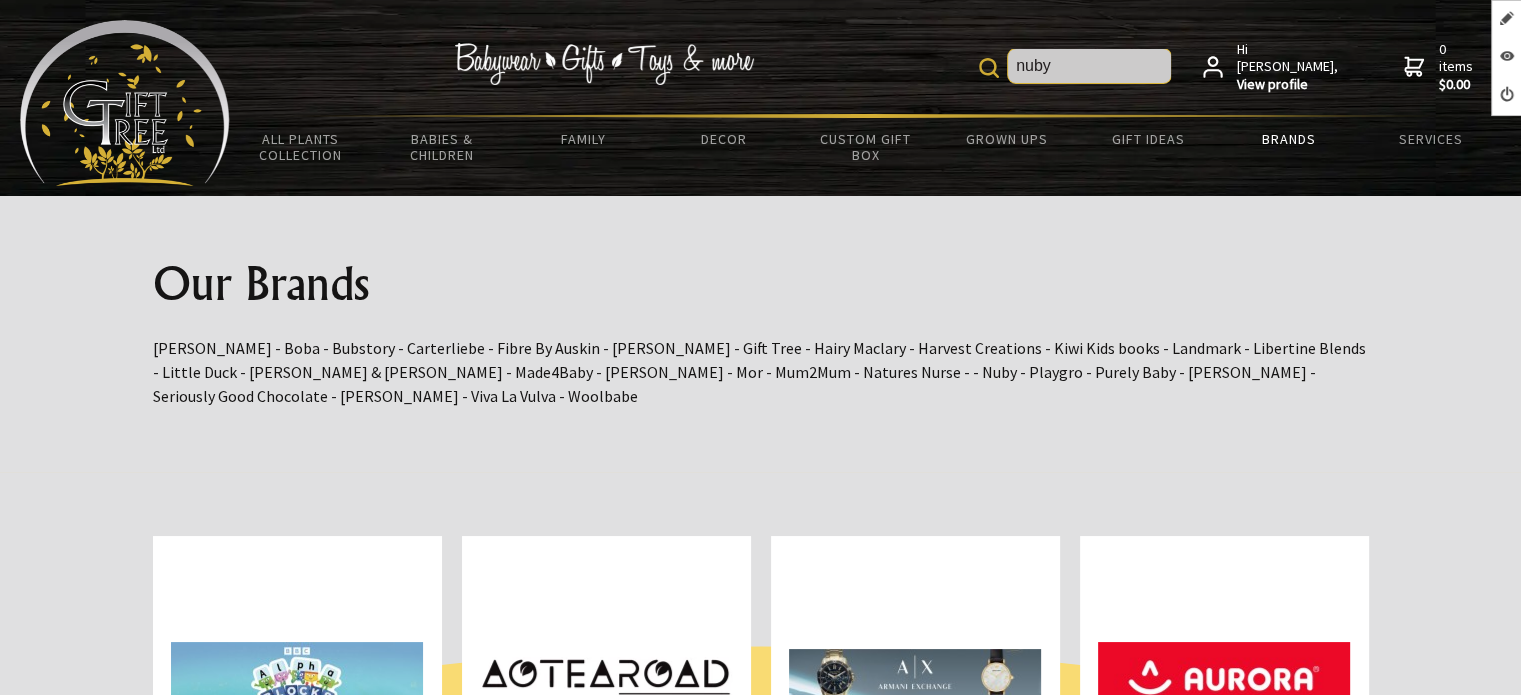 type on "nuby" 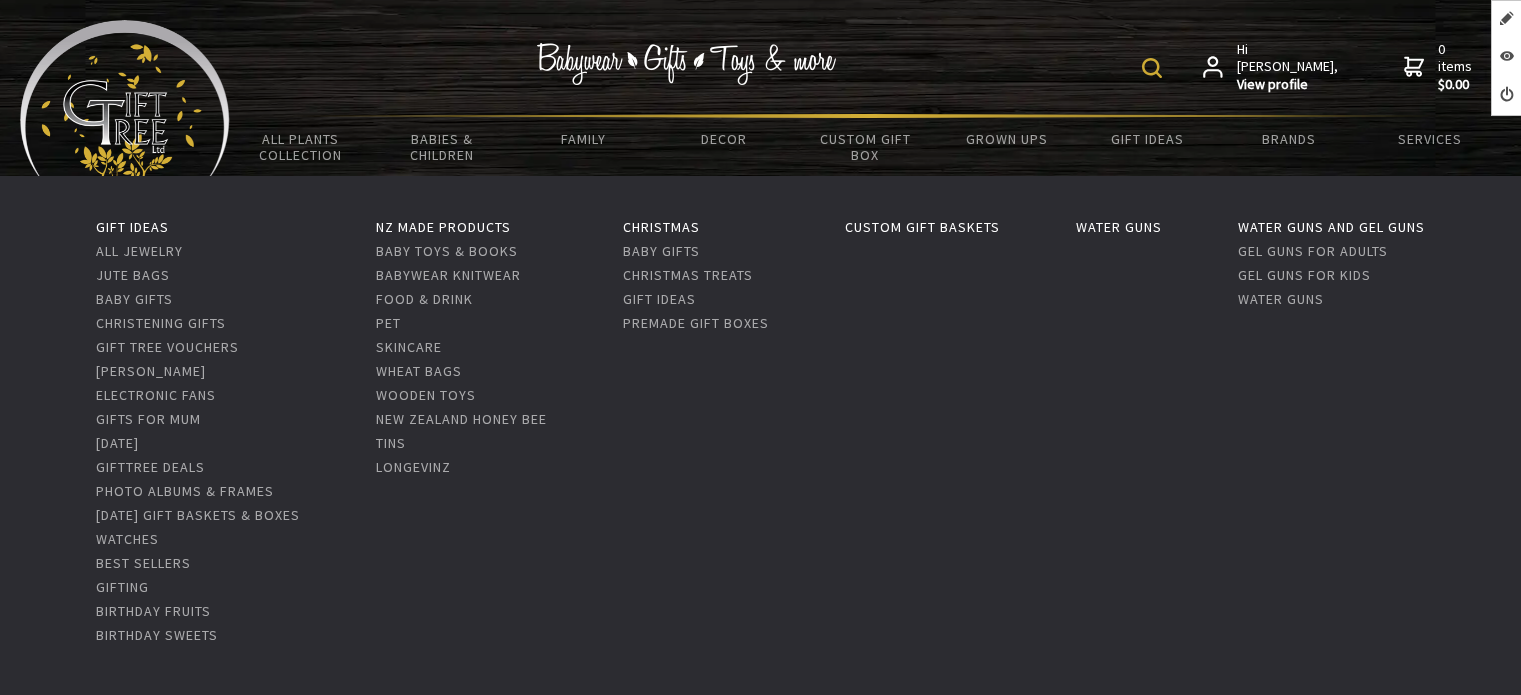 scroll, scrollTop: 0, scrollLeft: 0, axis: both 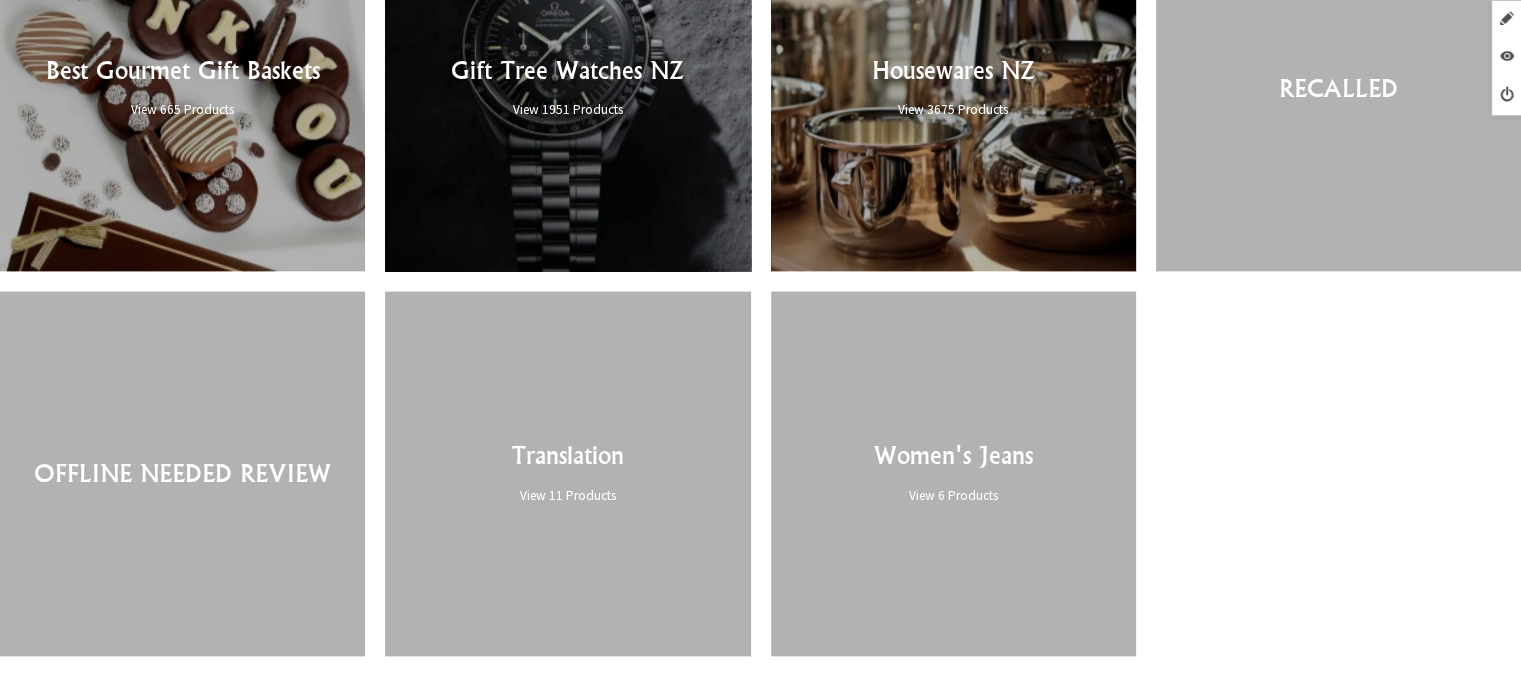 click at bounding box center [567, 87] 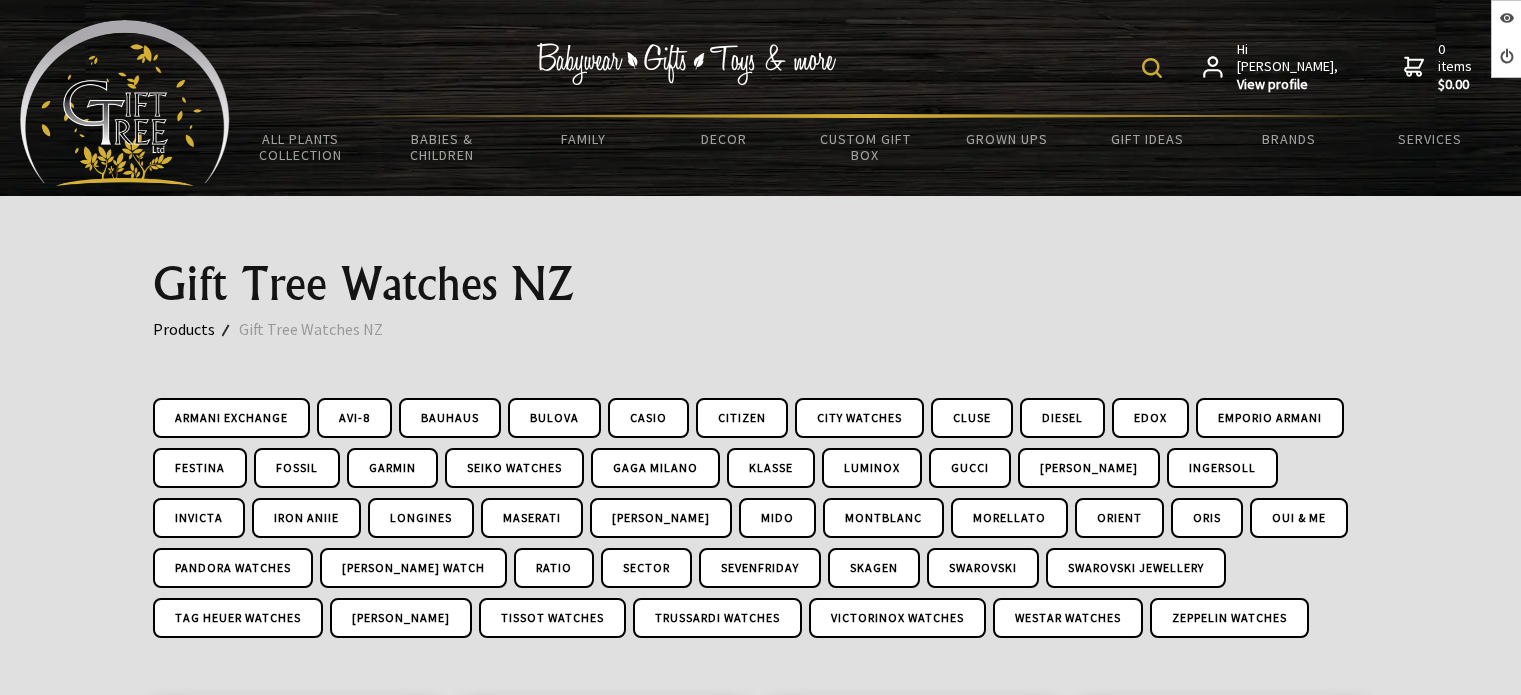 scroll, scrollTop: 300, scrollLeft: 0, axis: vertical 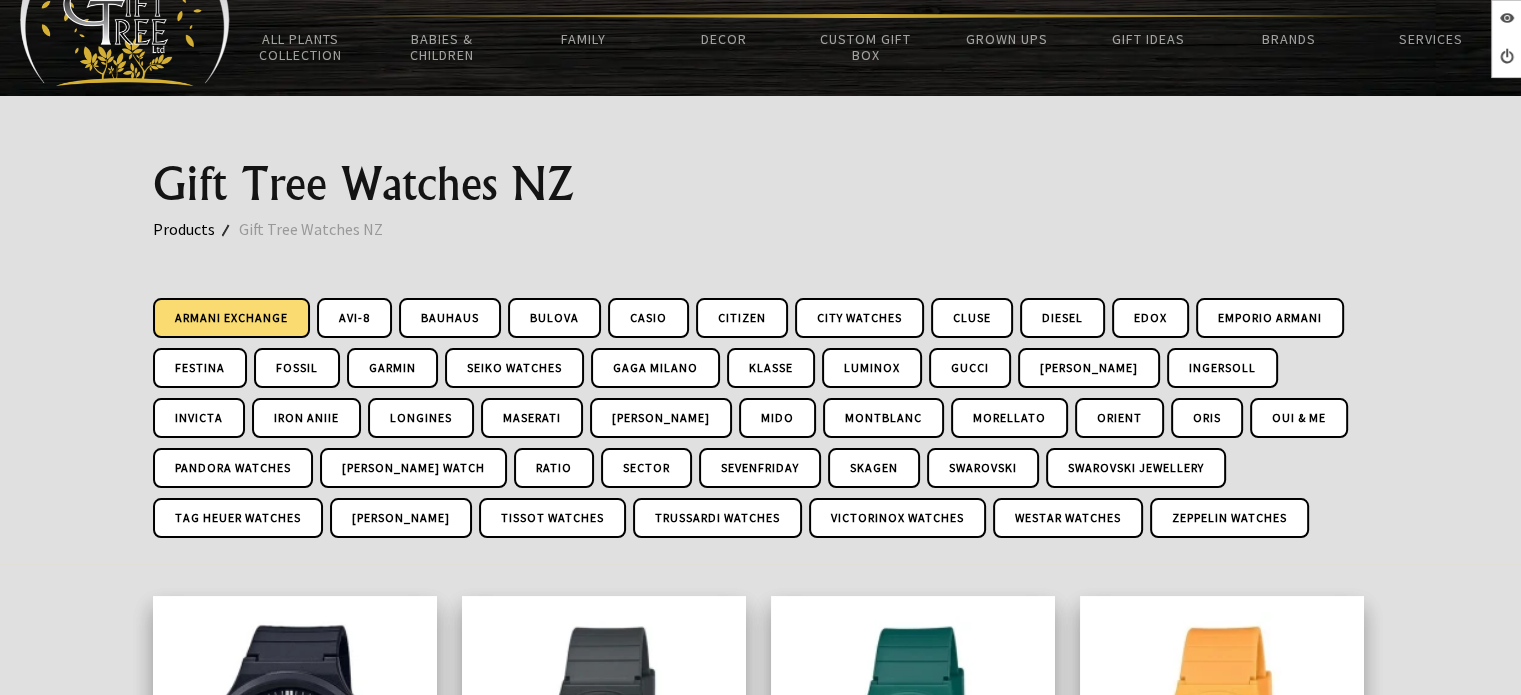 click on "Armani Exchange" at bounding box center [231, 318] 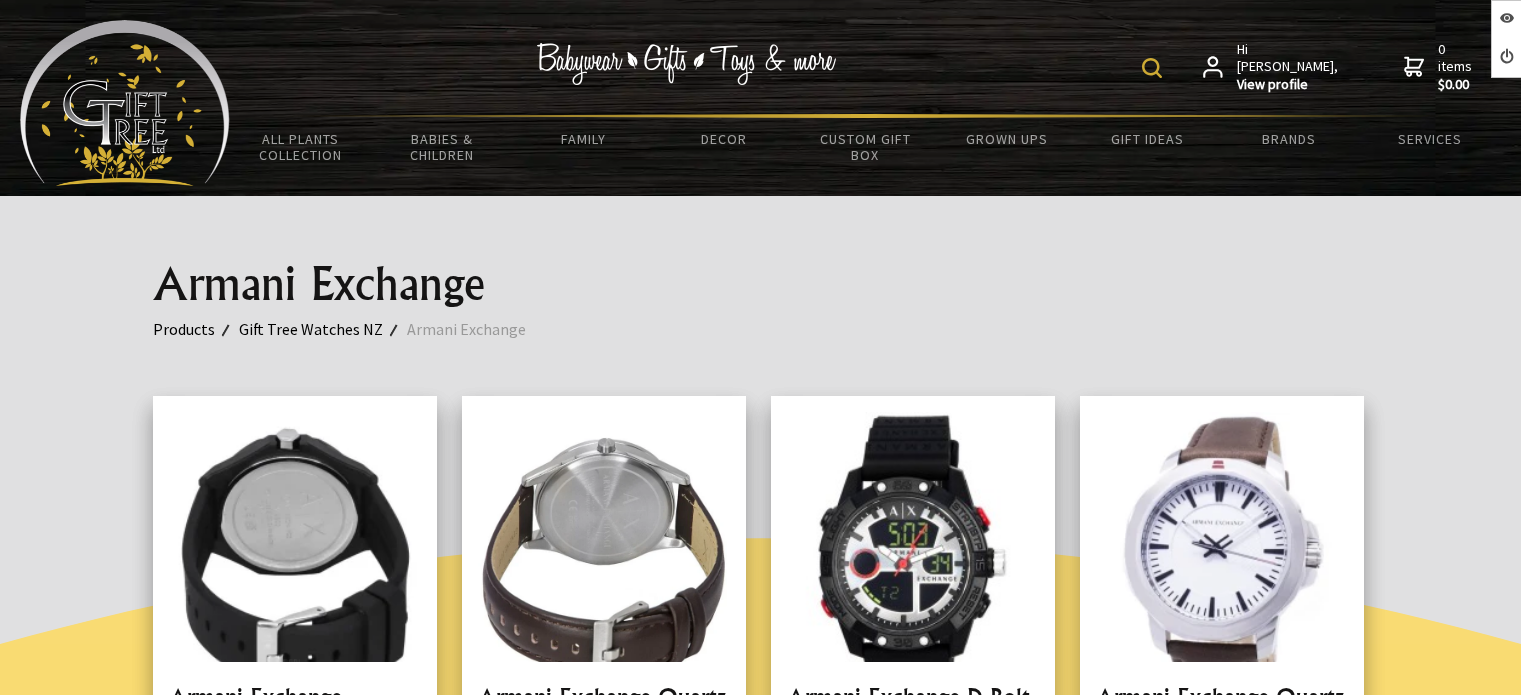 scroll, scrollTop: 0, scrollLeft: 0, axis: both 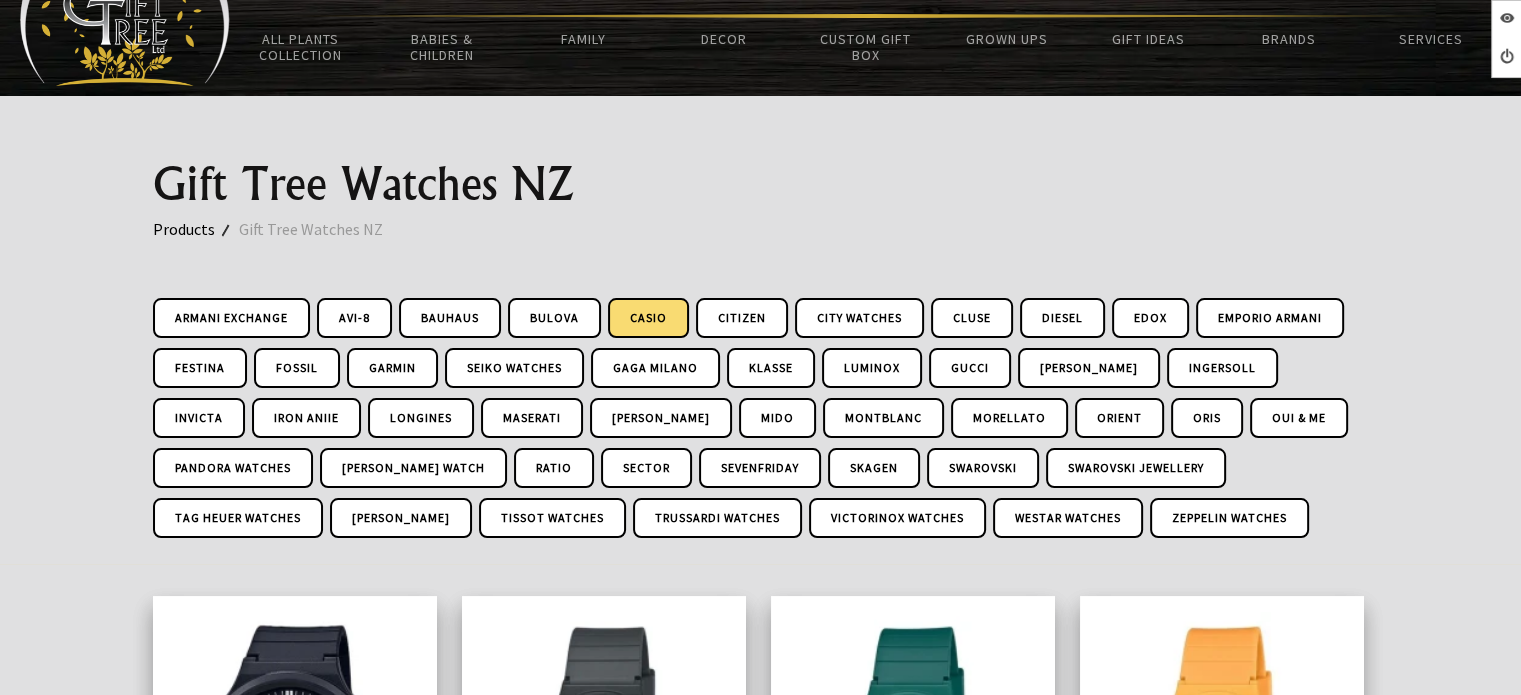 click on "Casio" at bounding box center (648, 318) 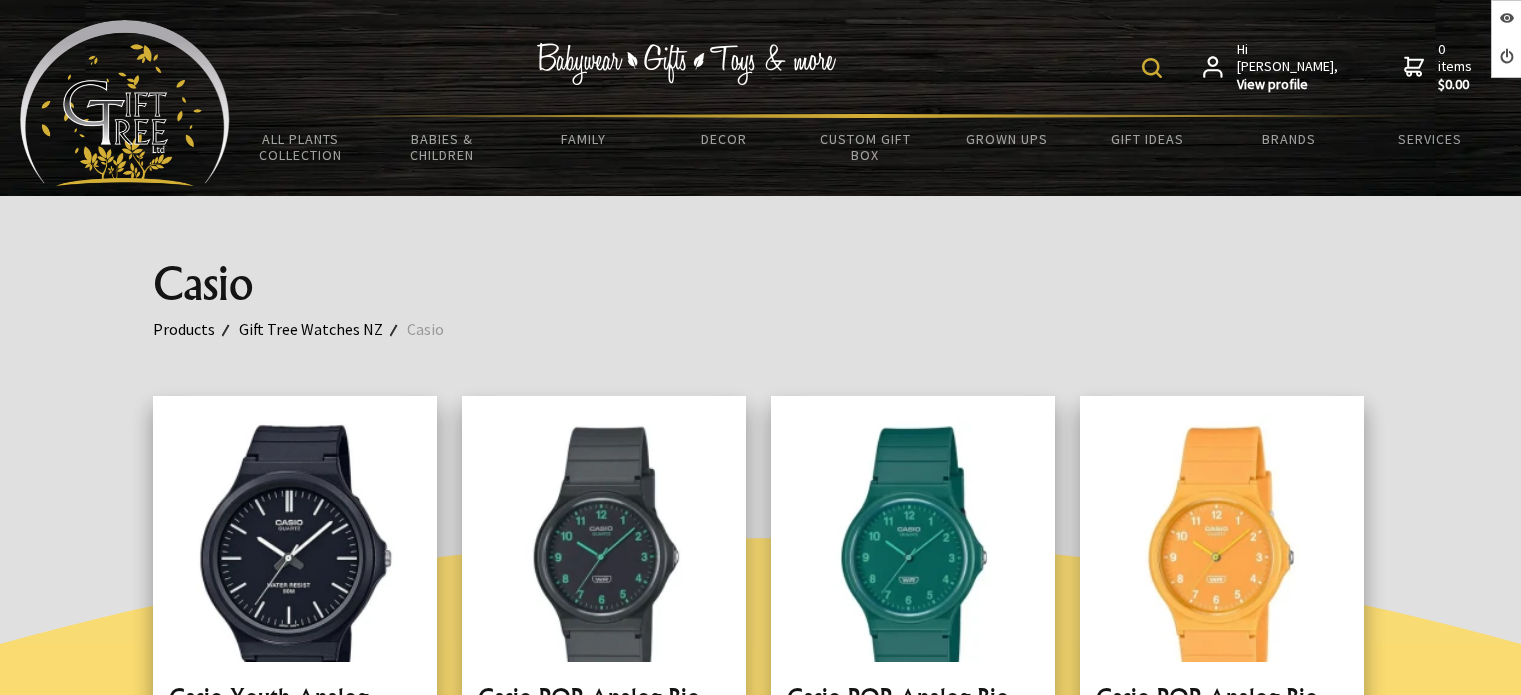 scroll, scrollTop: 612, scrollLeft: 0, axis: vertical 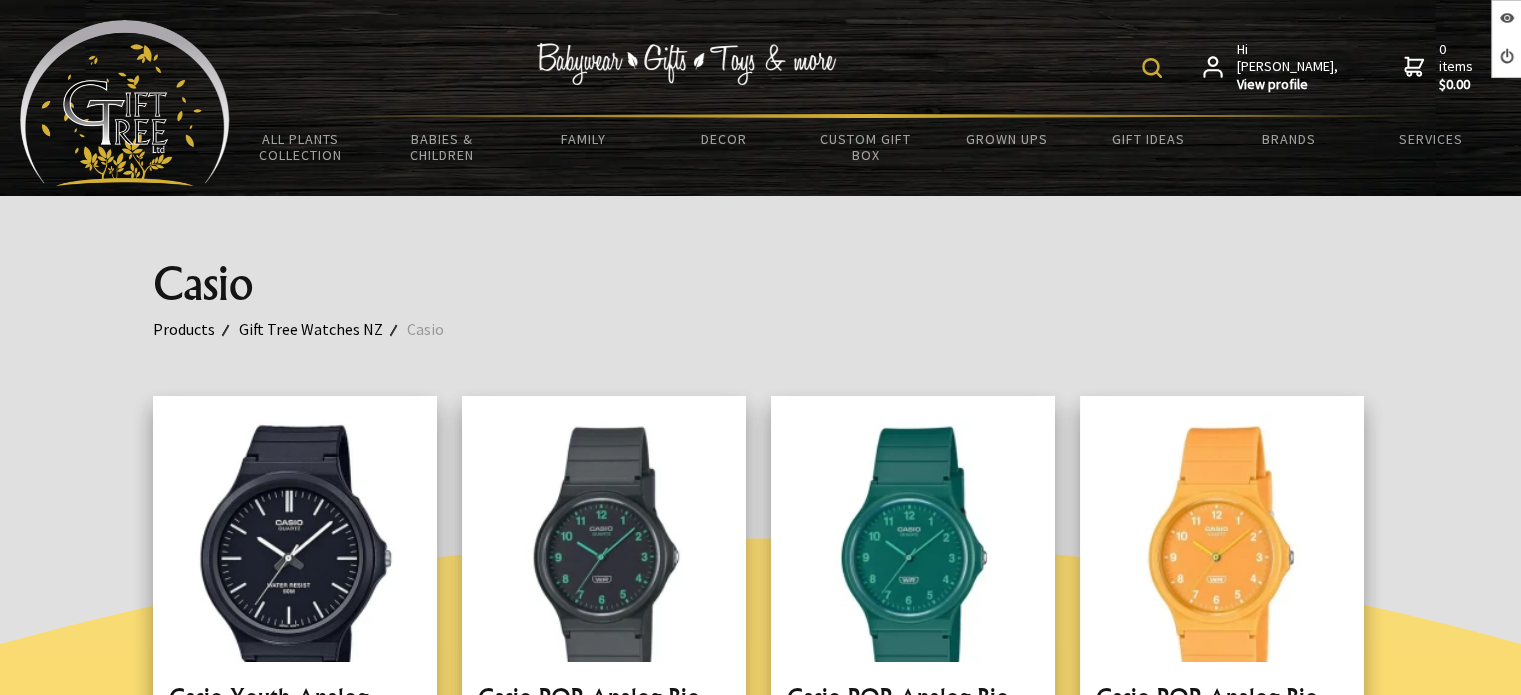 click on "Gift Tree Watches NZ" at bounding box center (323, 329) 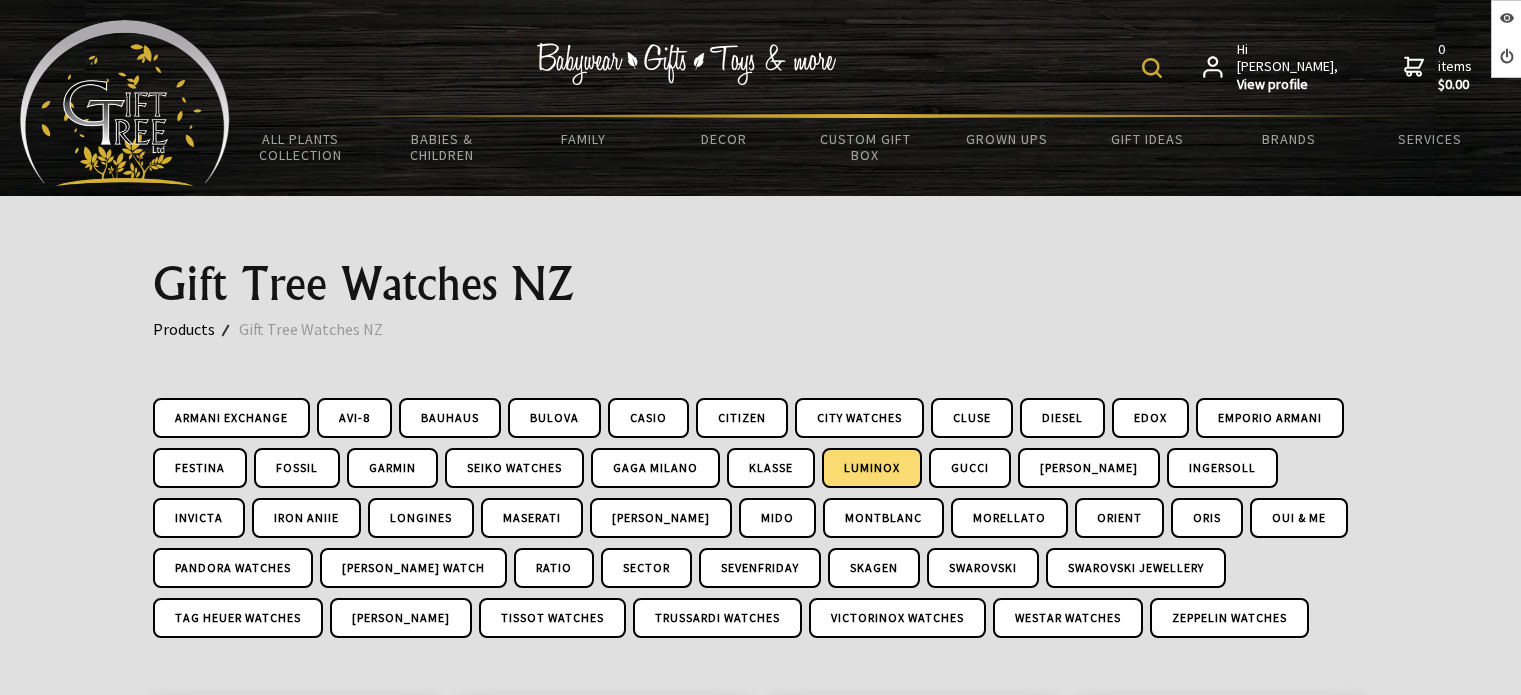 scroll, scrollTop: 0, scrollLeft: 0, axis: both 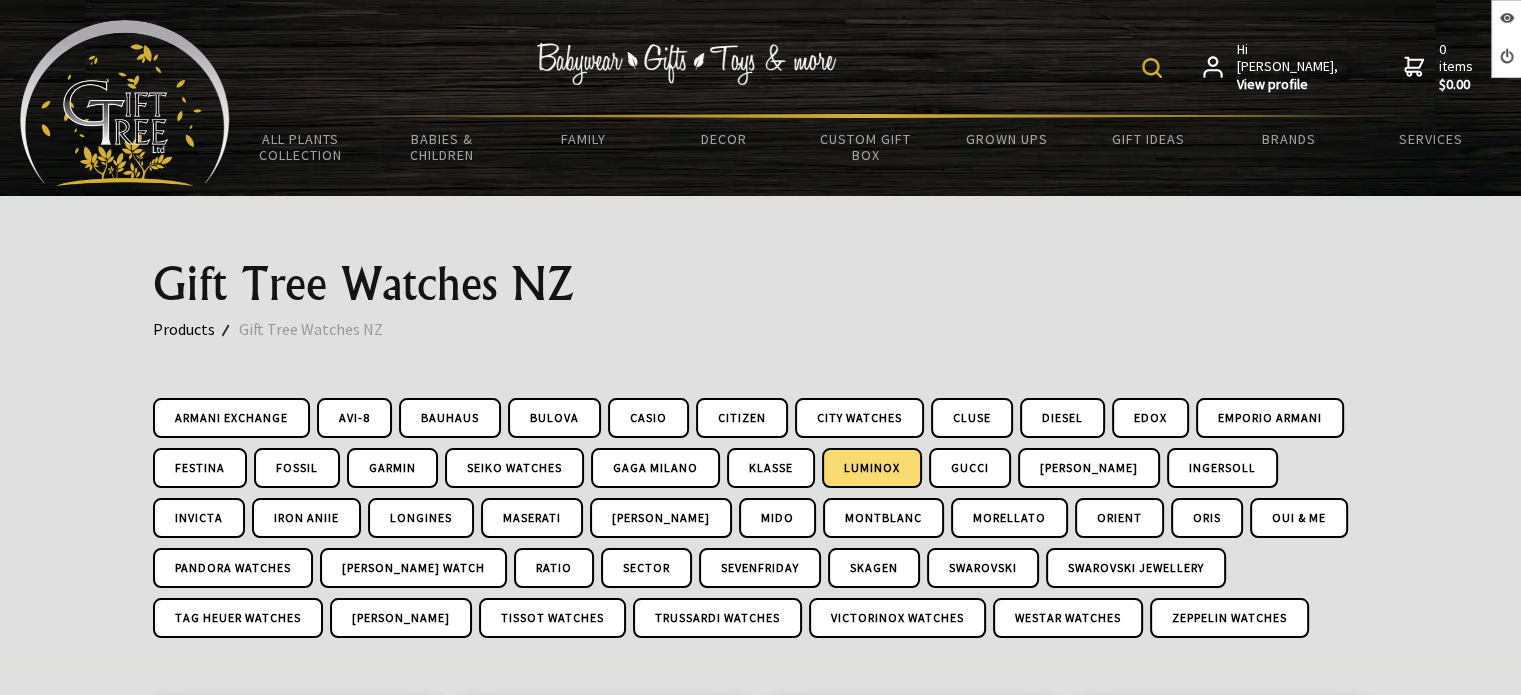 click on "Luminox" at bounding box center [872, 468] 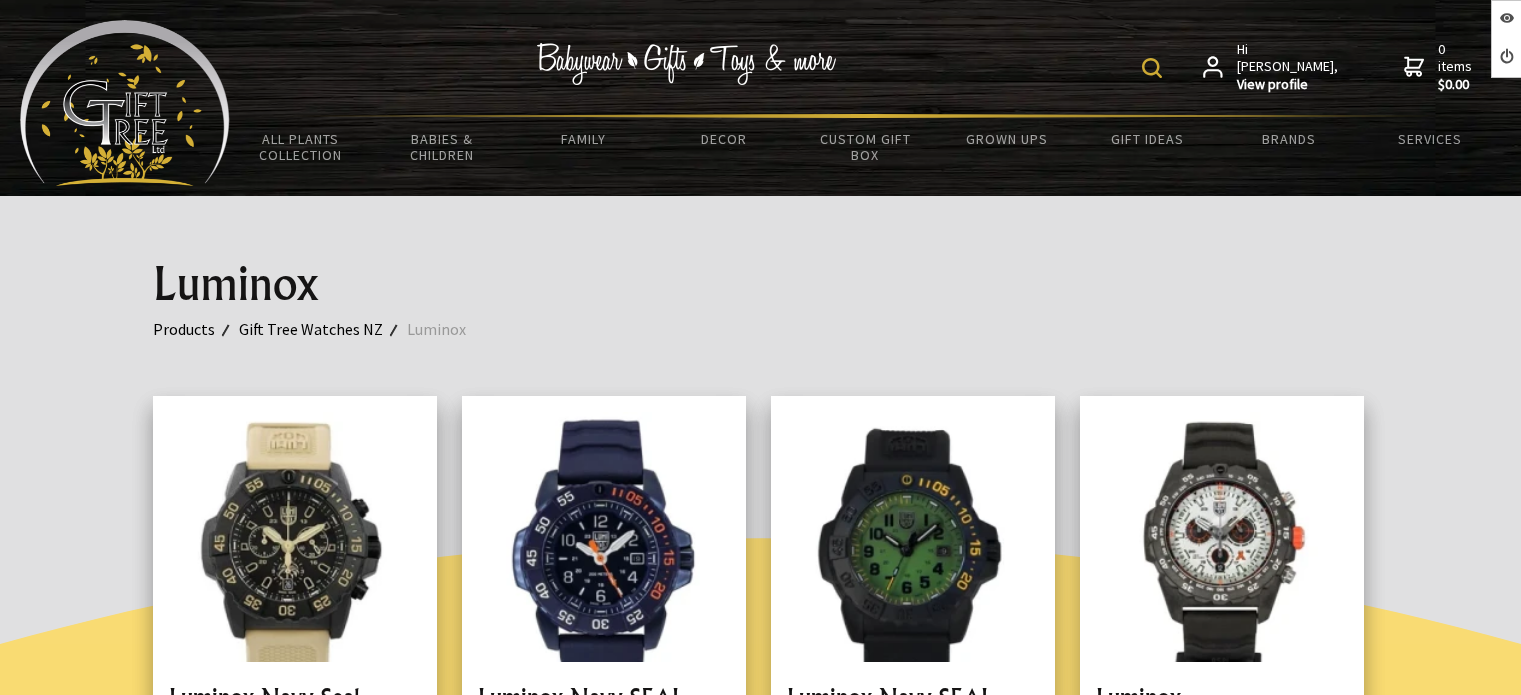 scroll, scrollTop: 0, scrollLeft: 0, axis: both 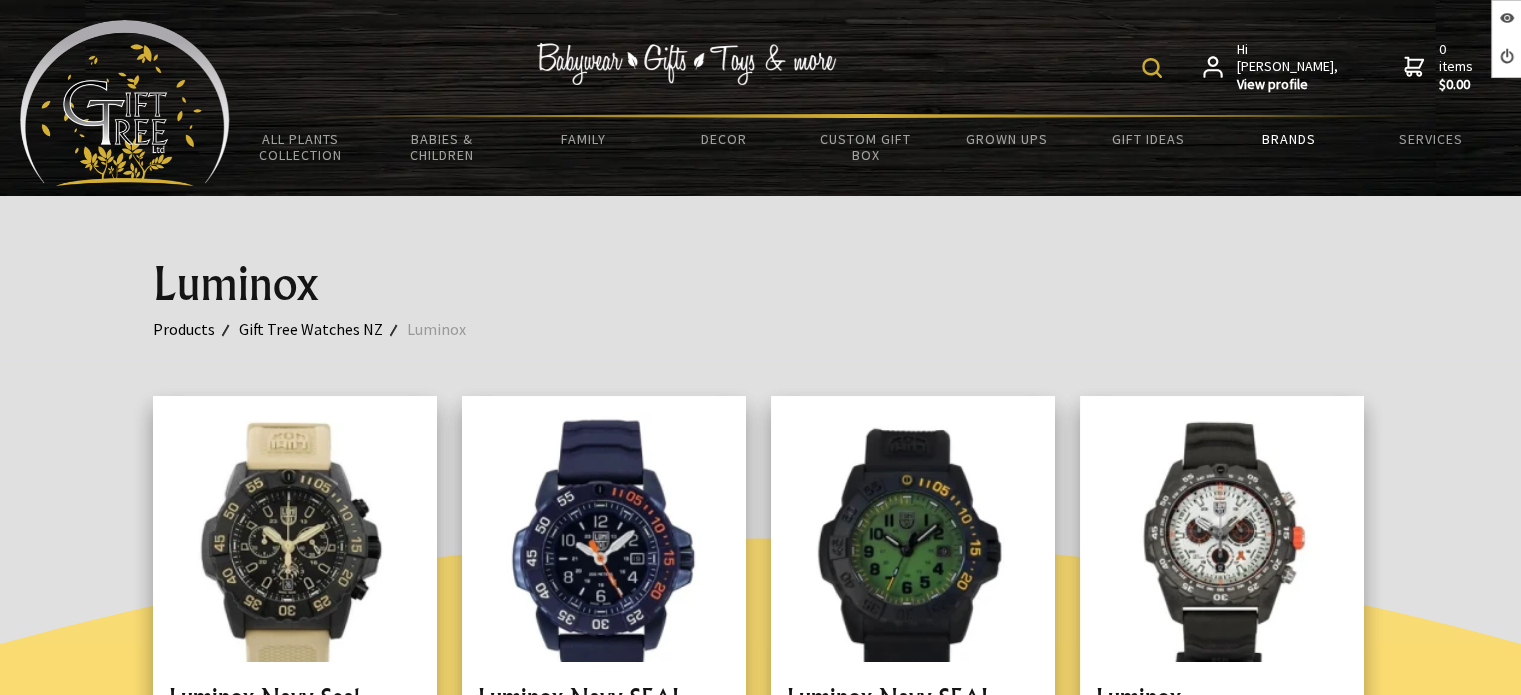 click on "Brands" at bounding box center [1289, 139] 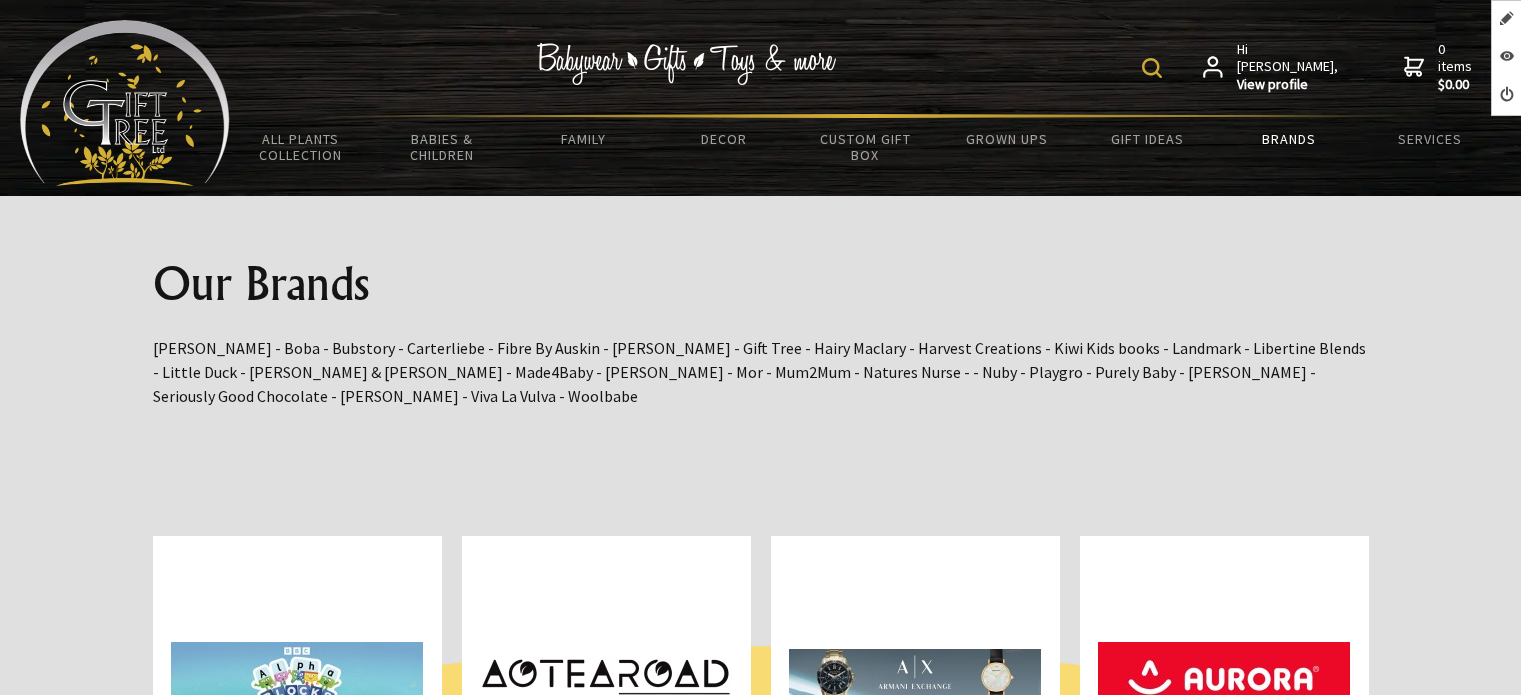 scroll, scrollTop: 501, scrollLeft: 0, axis: vertical 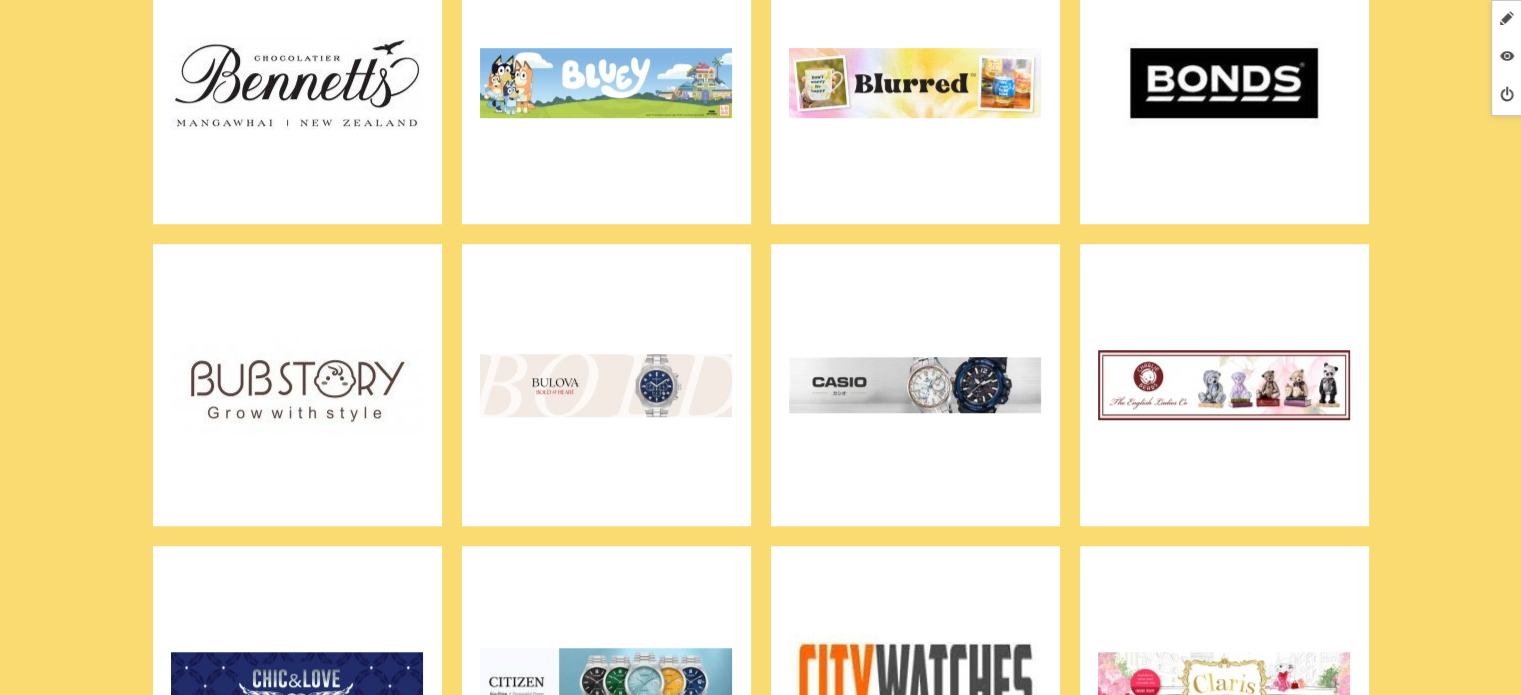click at bounding box center [915, 385] 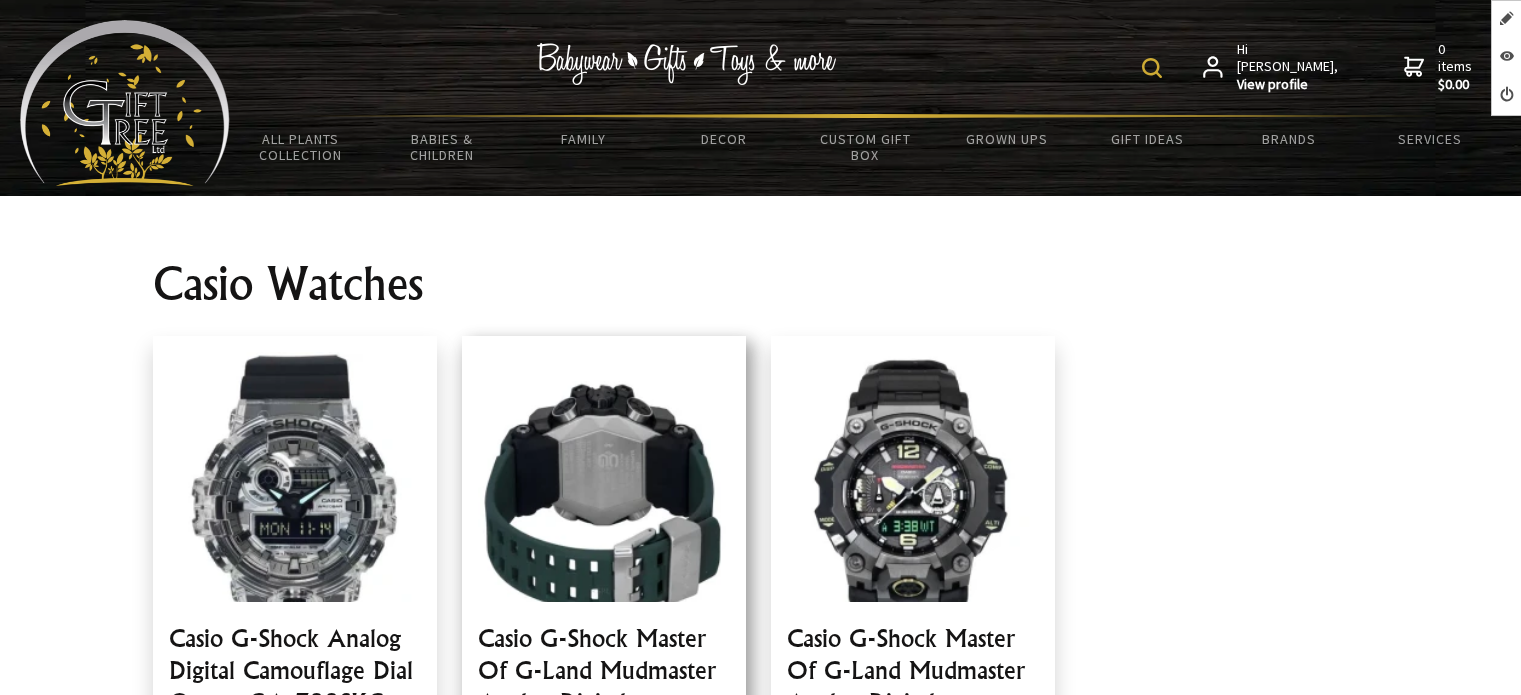 scroll, scrollTop: 0, scrollLeft: 0, axis: both 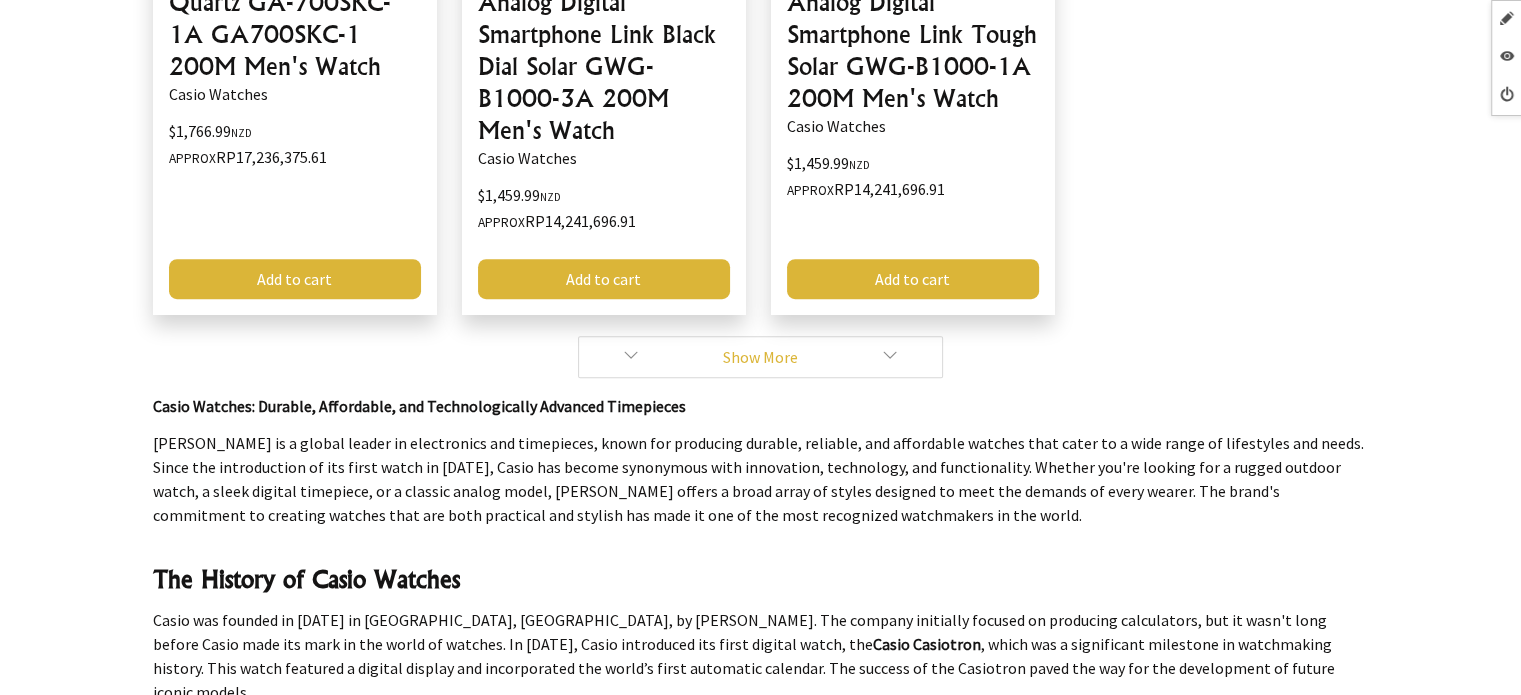 click on "Show More" at bounding box center (760, 357) 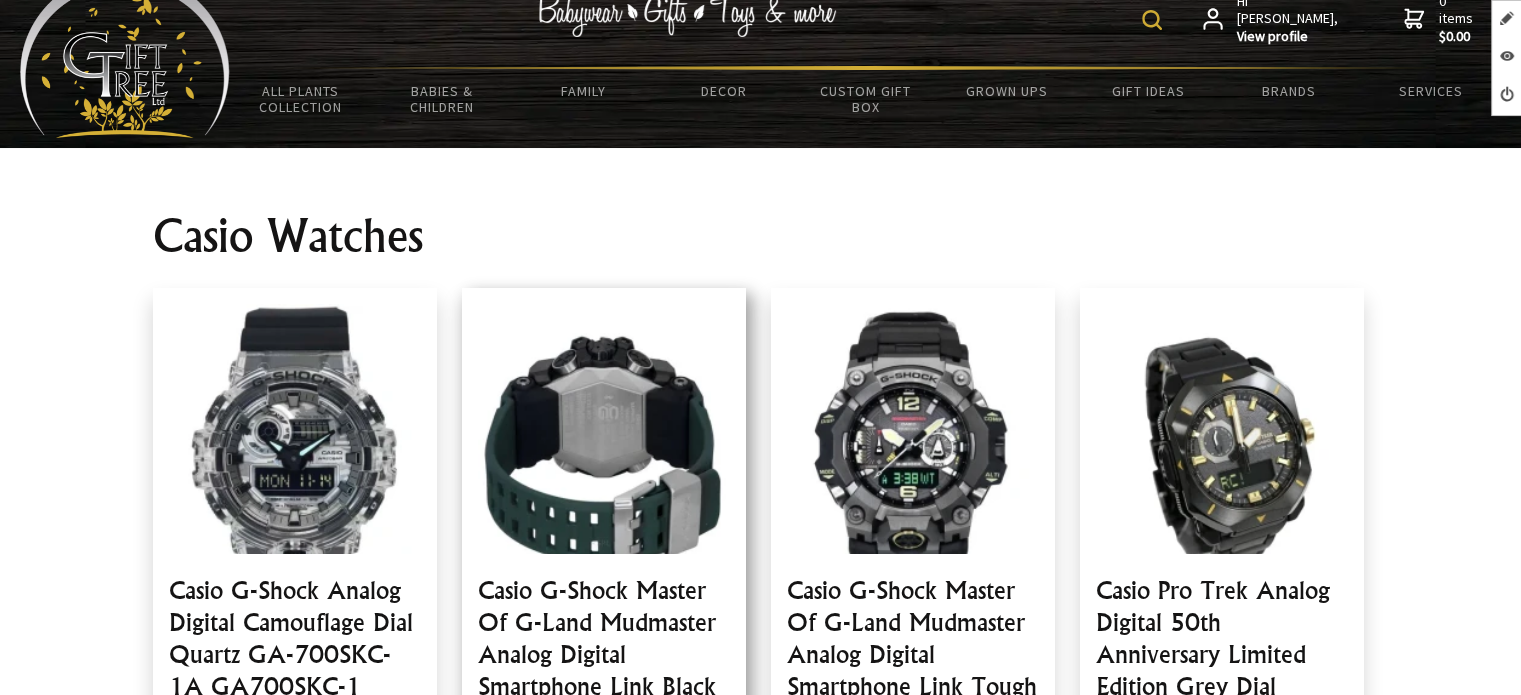 scroll, scrollTop: 0, scrollLeft: 0, axis: both 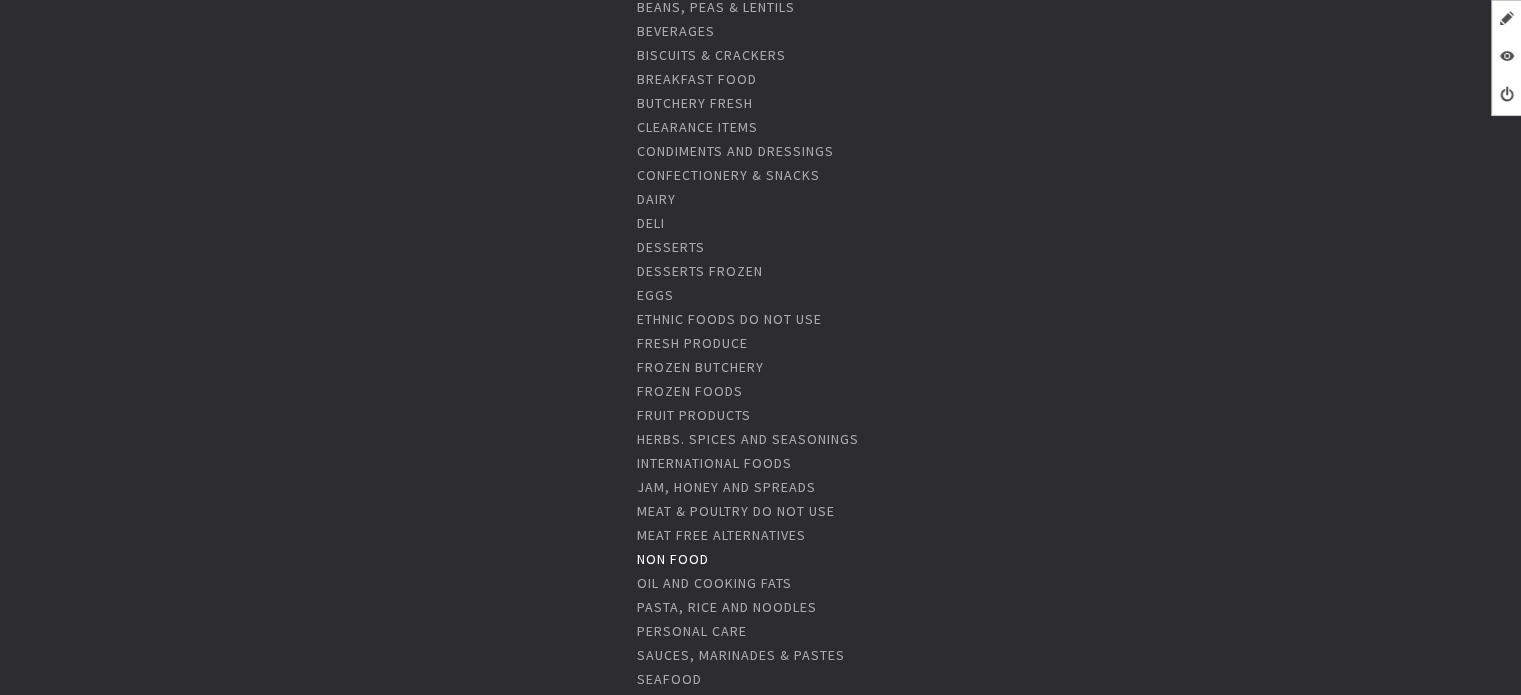 click on "Non Food" at bounding box center [673, 559] 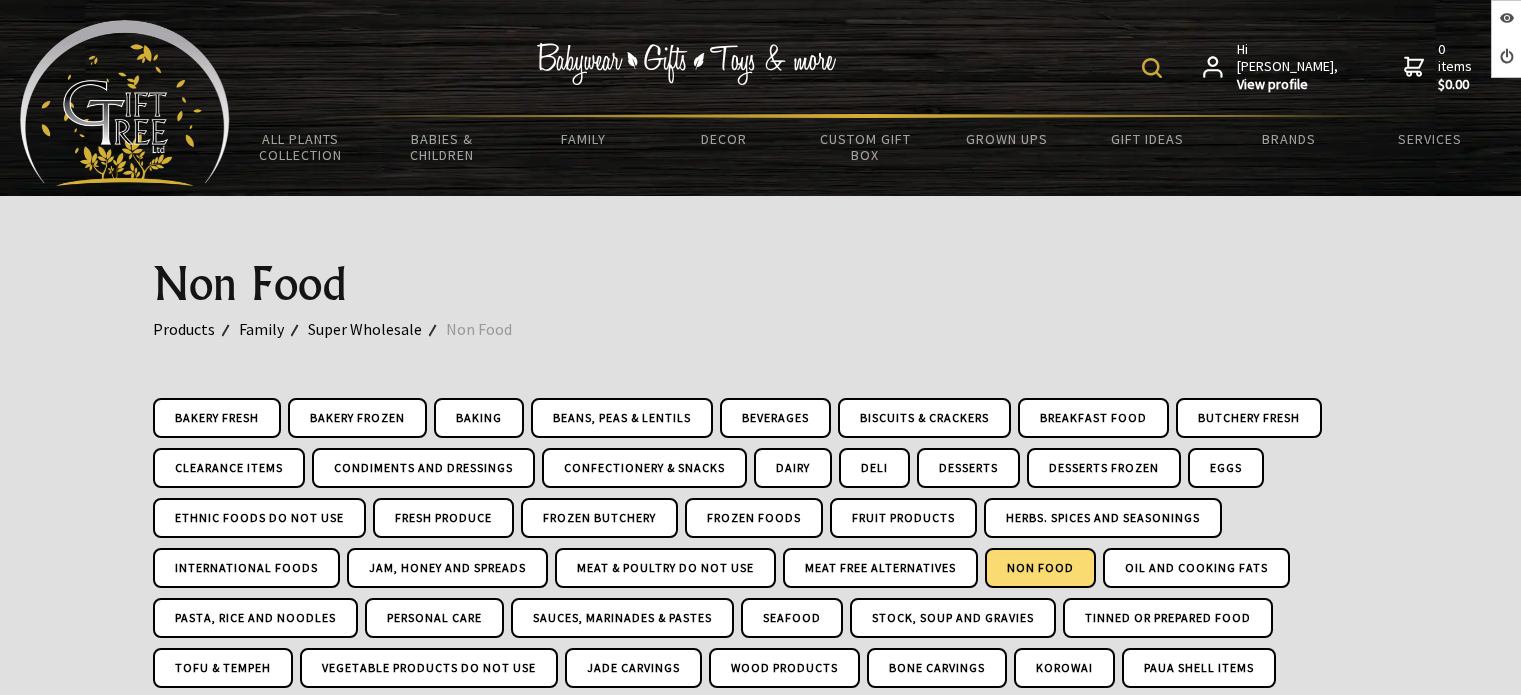 scroll, scrollTop: 400, scrollLeft: 0, axis: vertical 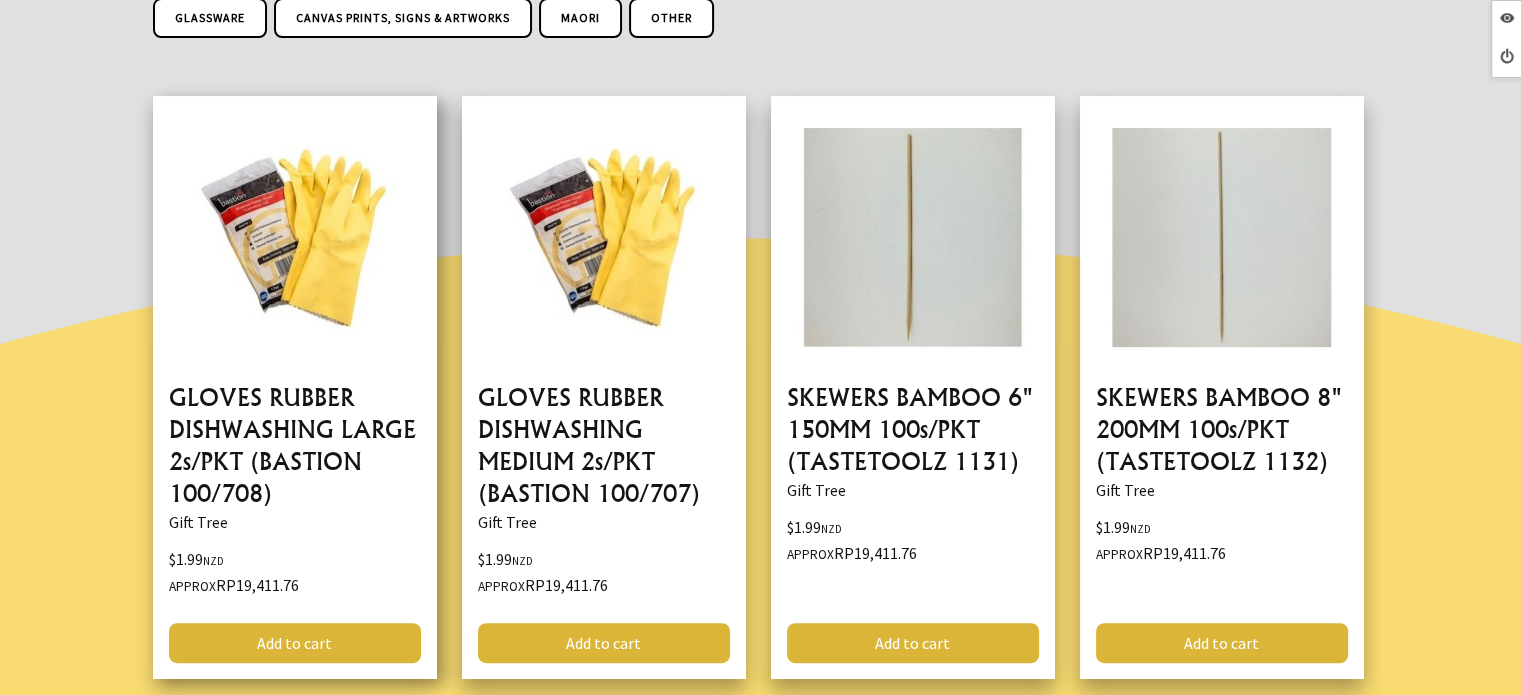 click at bounding box center (295, 387) 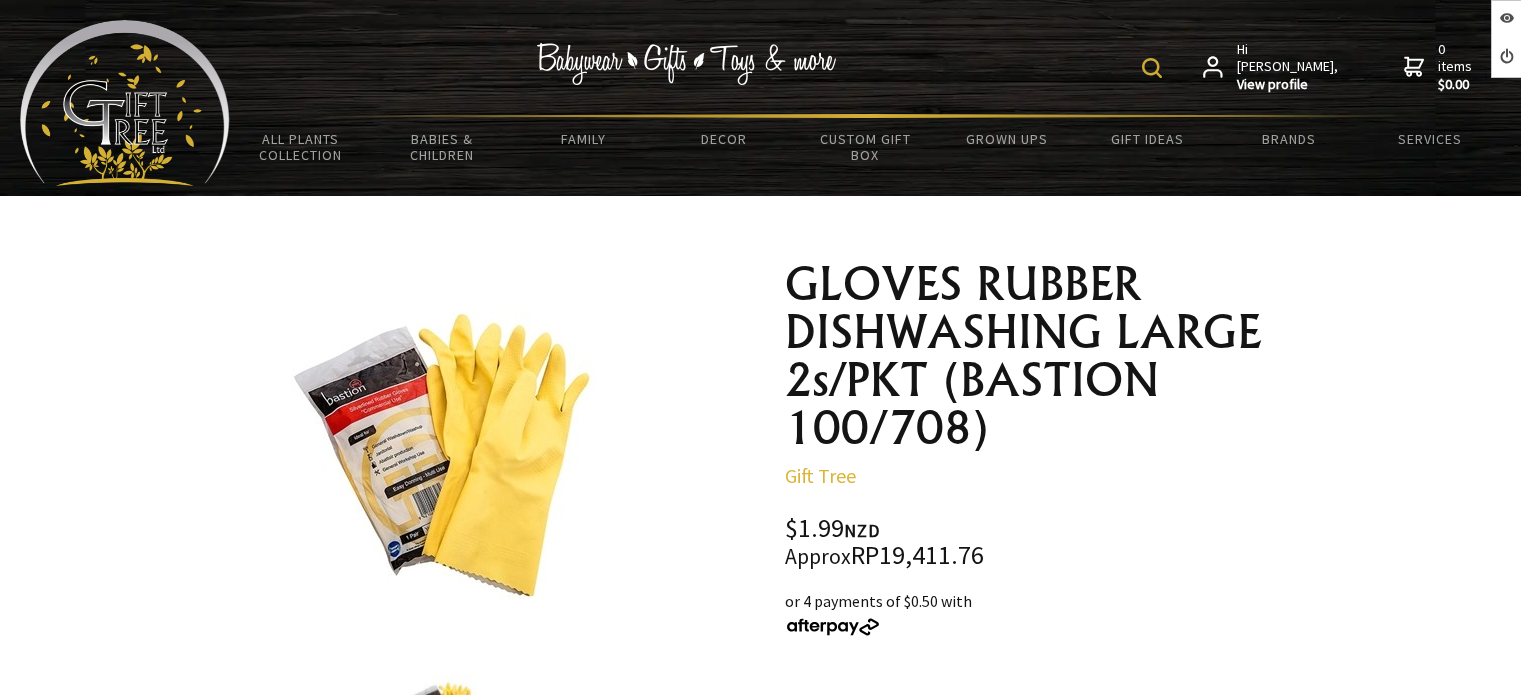 scroll, scrollTop: 0, scrollLeft: 0, axis: both 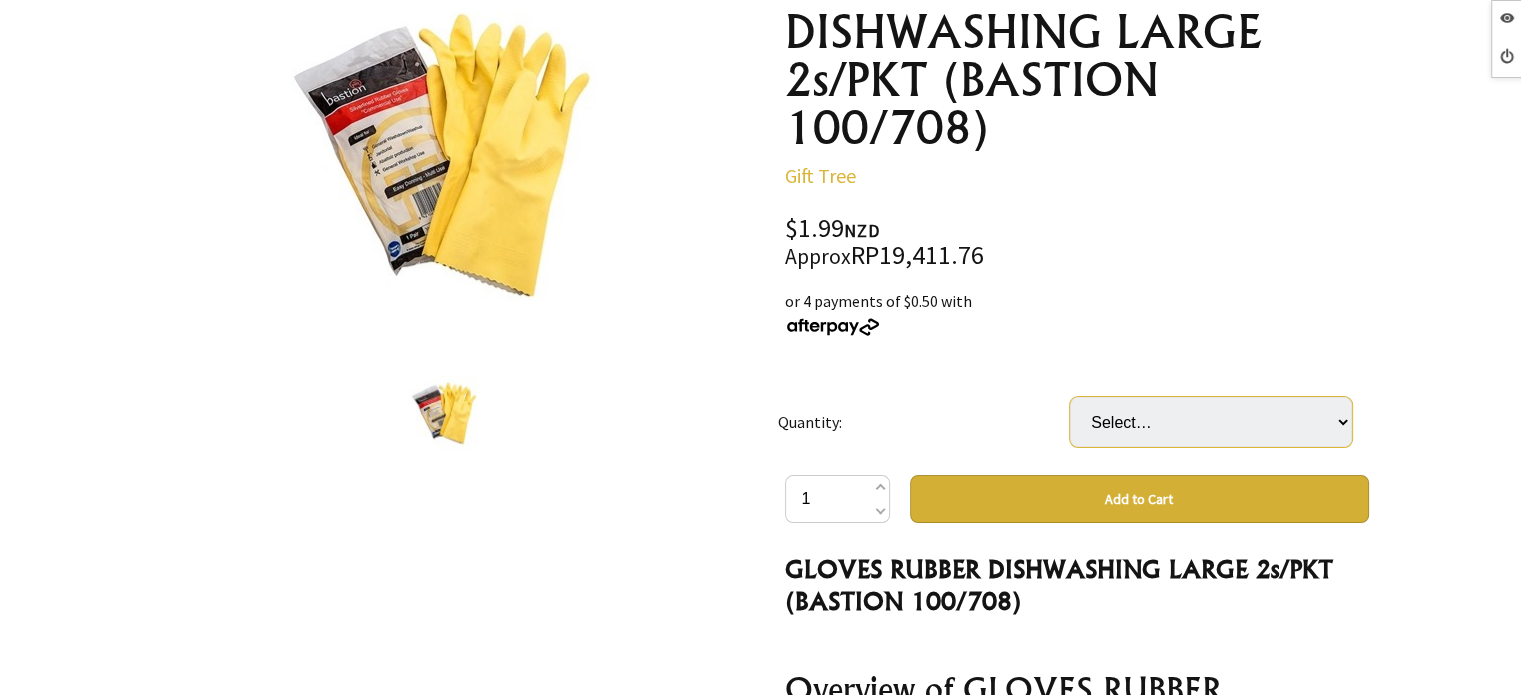 click on "Select…
60 PKT (+ $117.41)" at bounding box center [1211, 422] 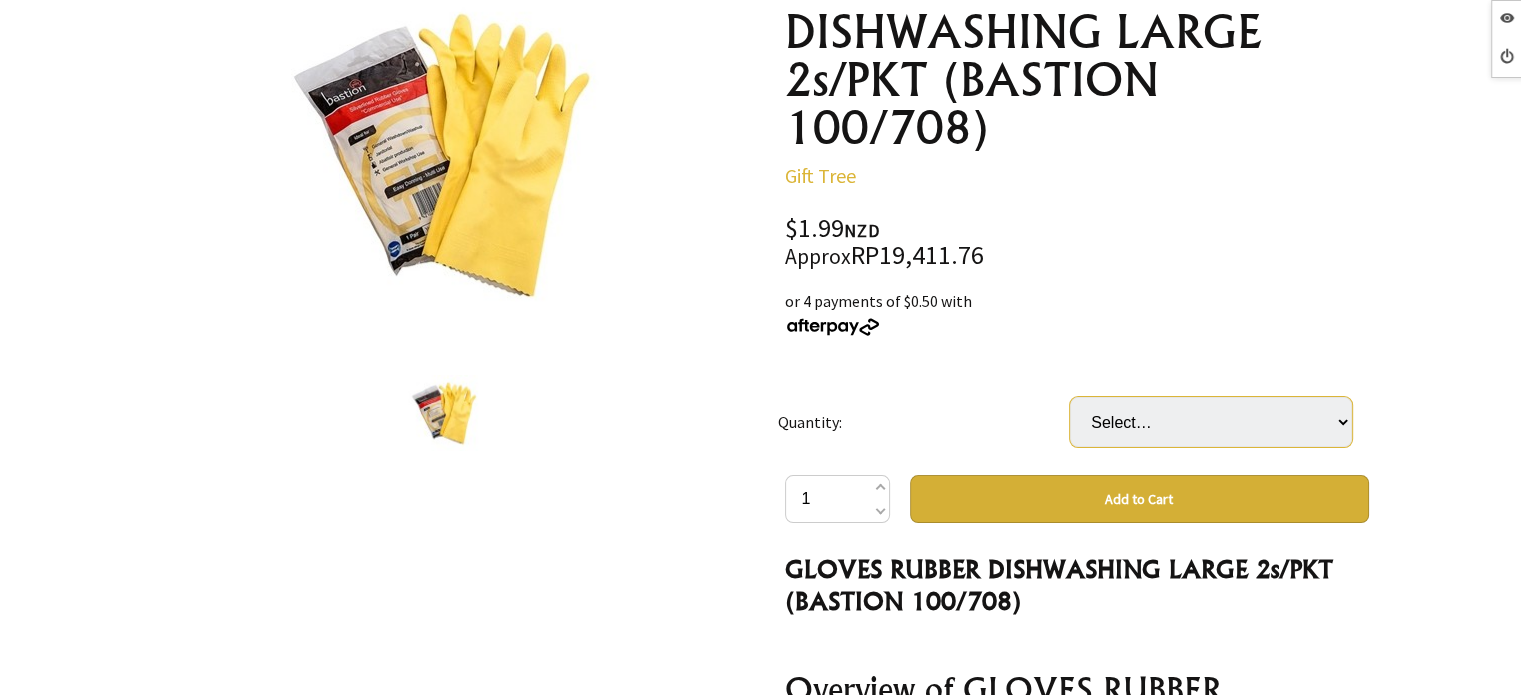 select on "60 PKT" 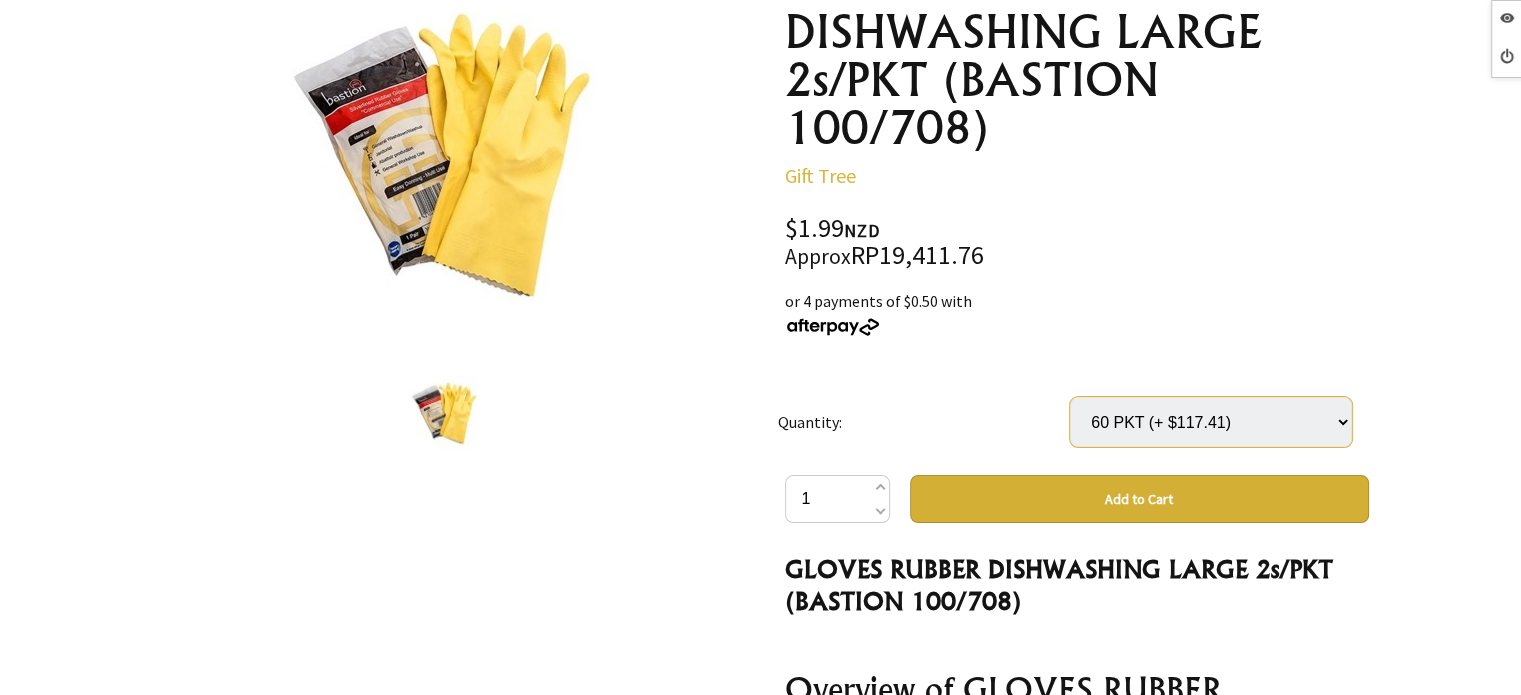 click on "Select…
60 PKT (+ $117.41)" at bounding box center (1211, 422) 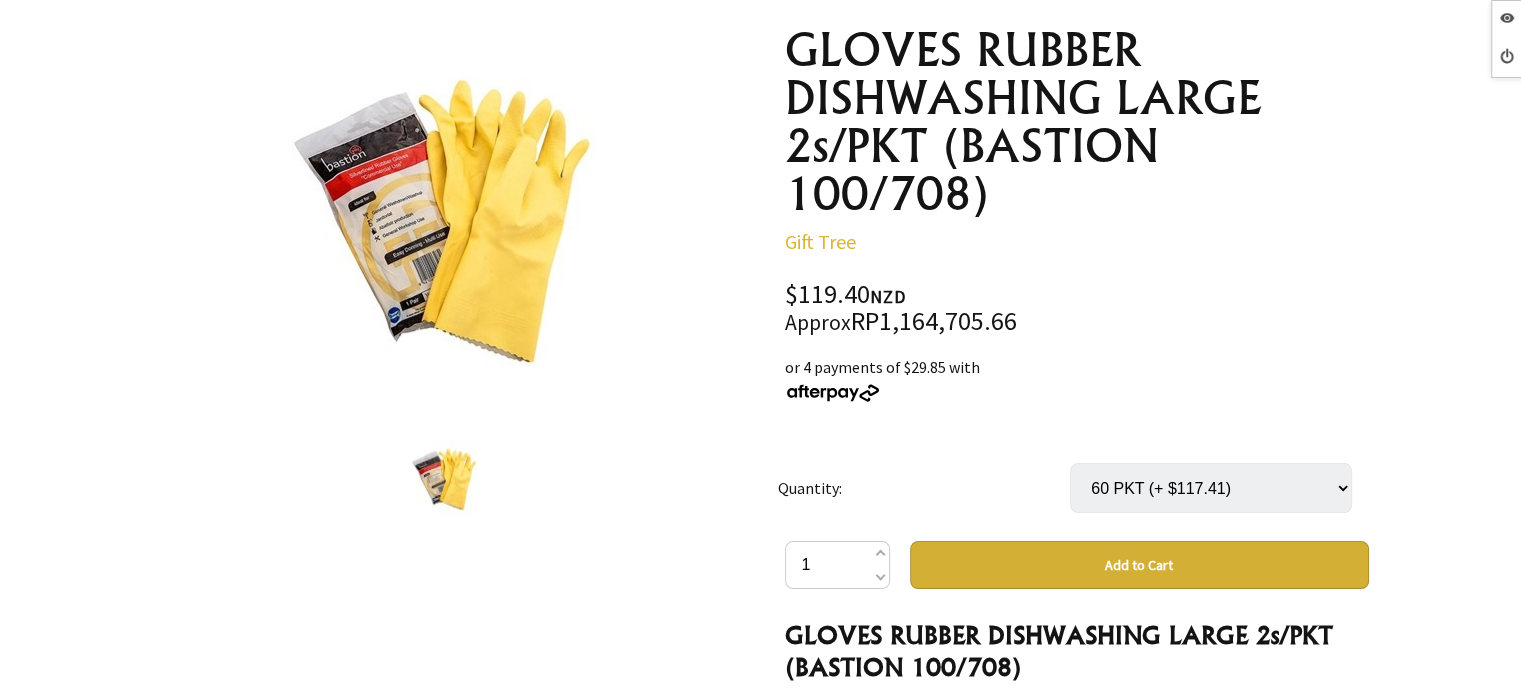 scroll, scrollTop: 200, scrollLeft: 0, axis: vertical 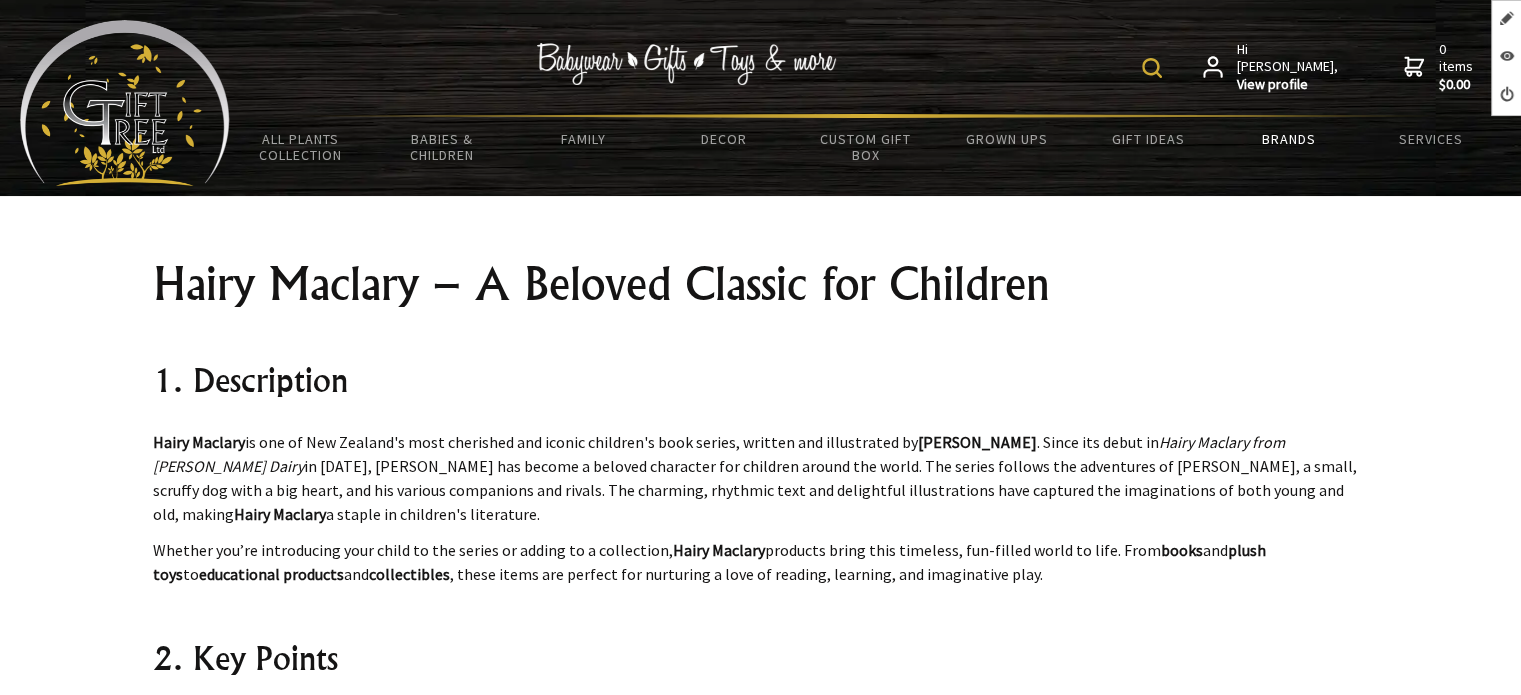click on "Brands" at bounding box center (1289, 139) 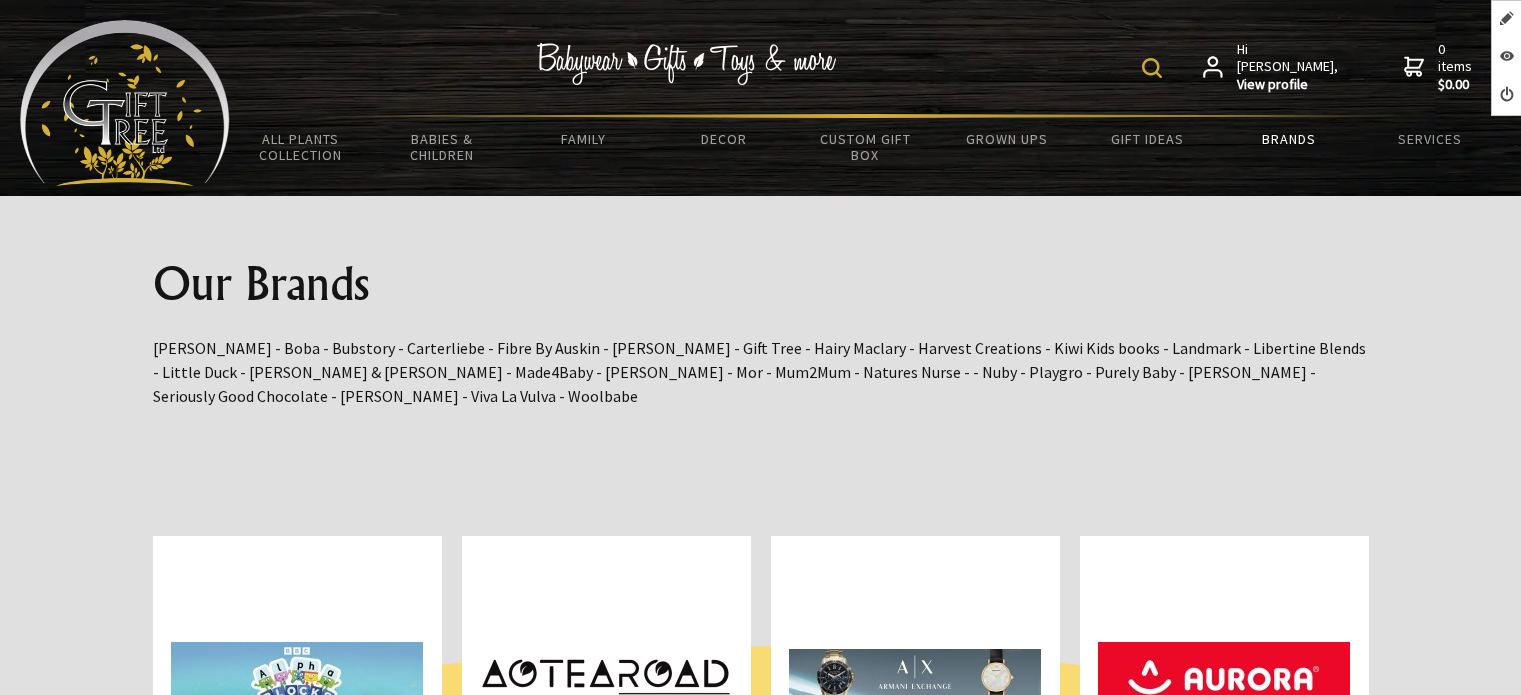 scroll, scrollTop: 227, scrollLeft: 0, axis: vertical 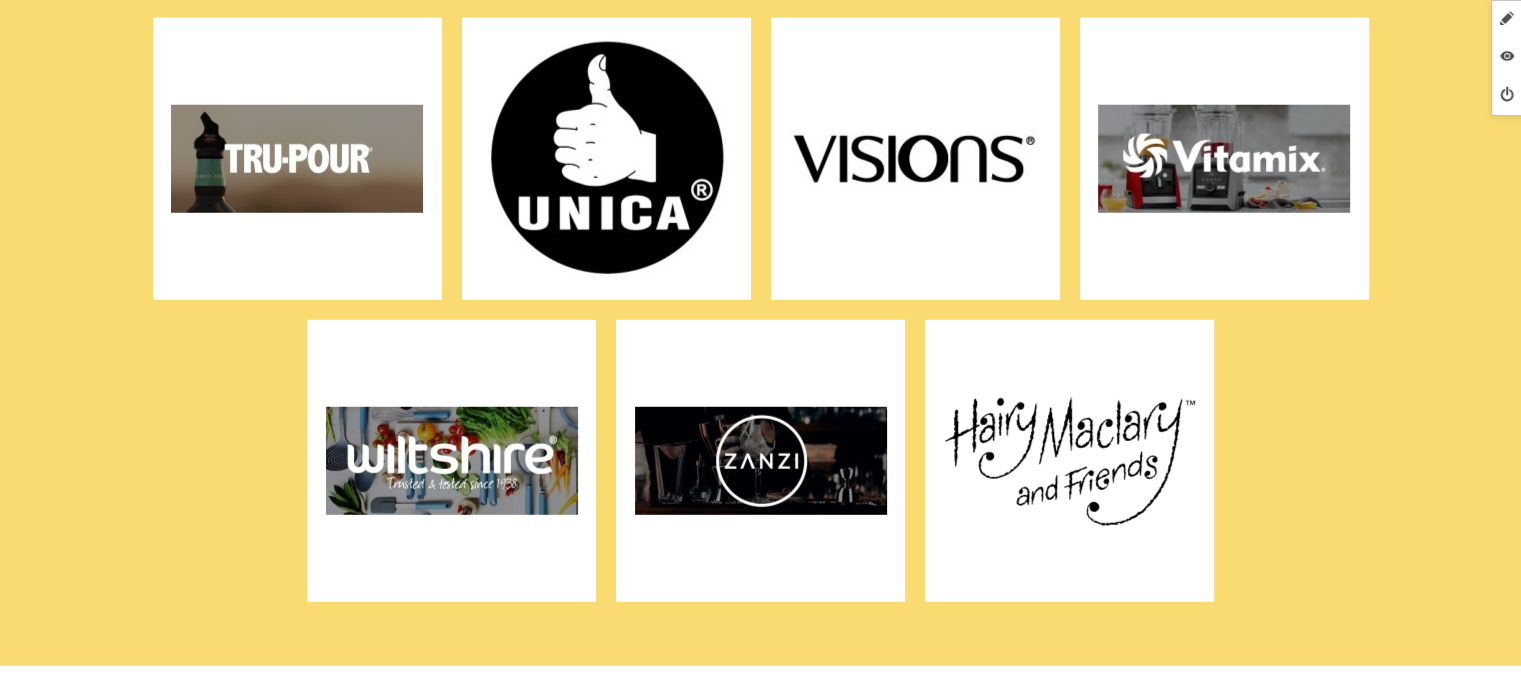 click at bounding box center (1070, 461) 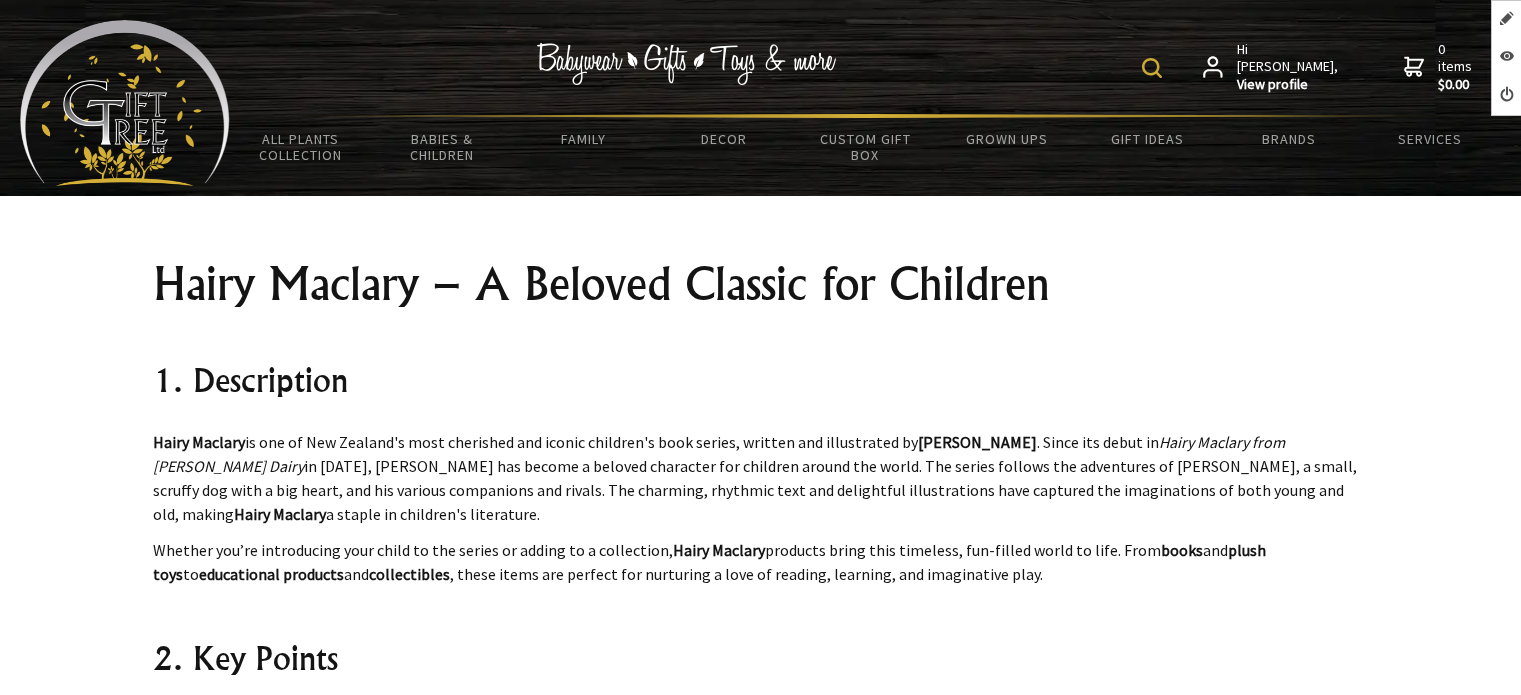 scroll, scrollTop: 0, scrollLeft: 0, axis: both 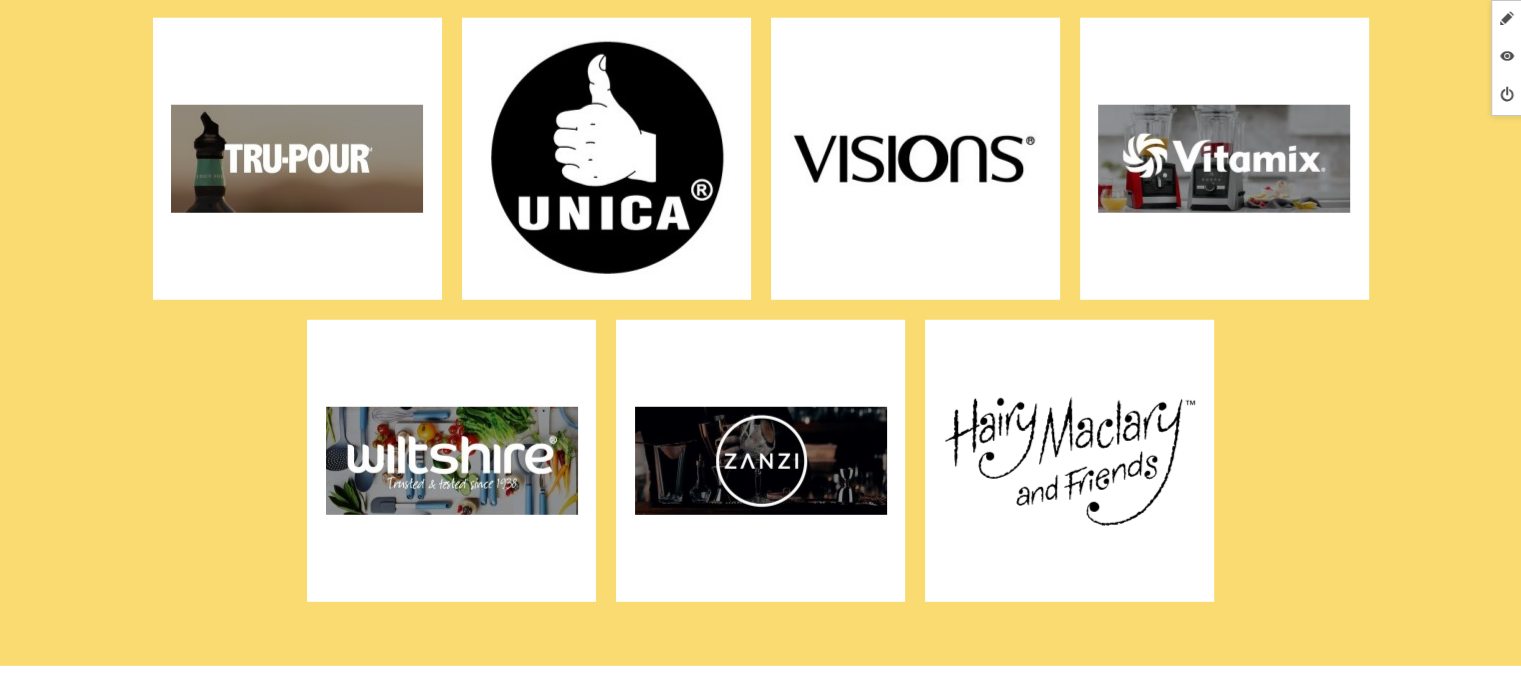click at bounding box center (761, 461) 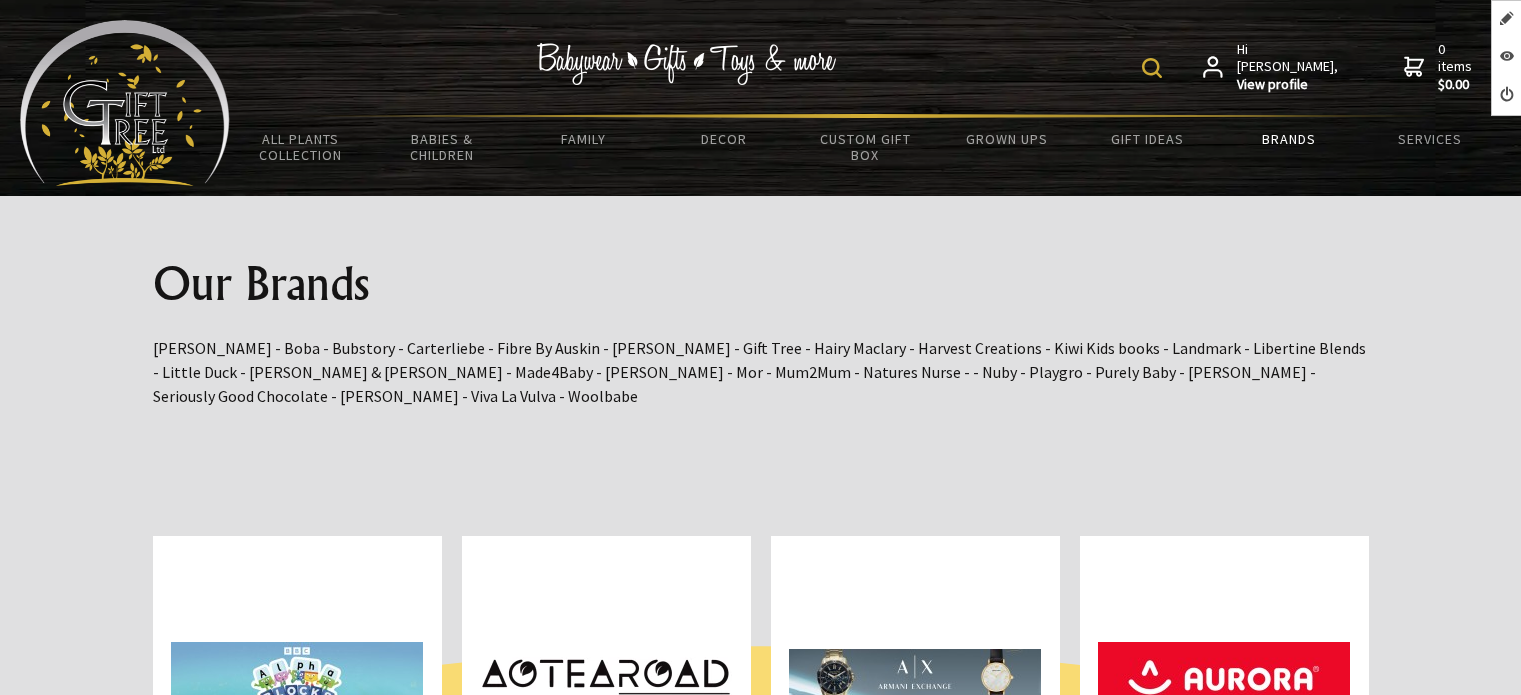 scroll, scrollTop: 0, scrollLeft: 0, axis: both 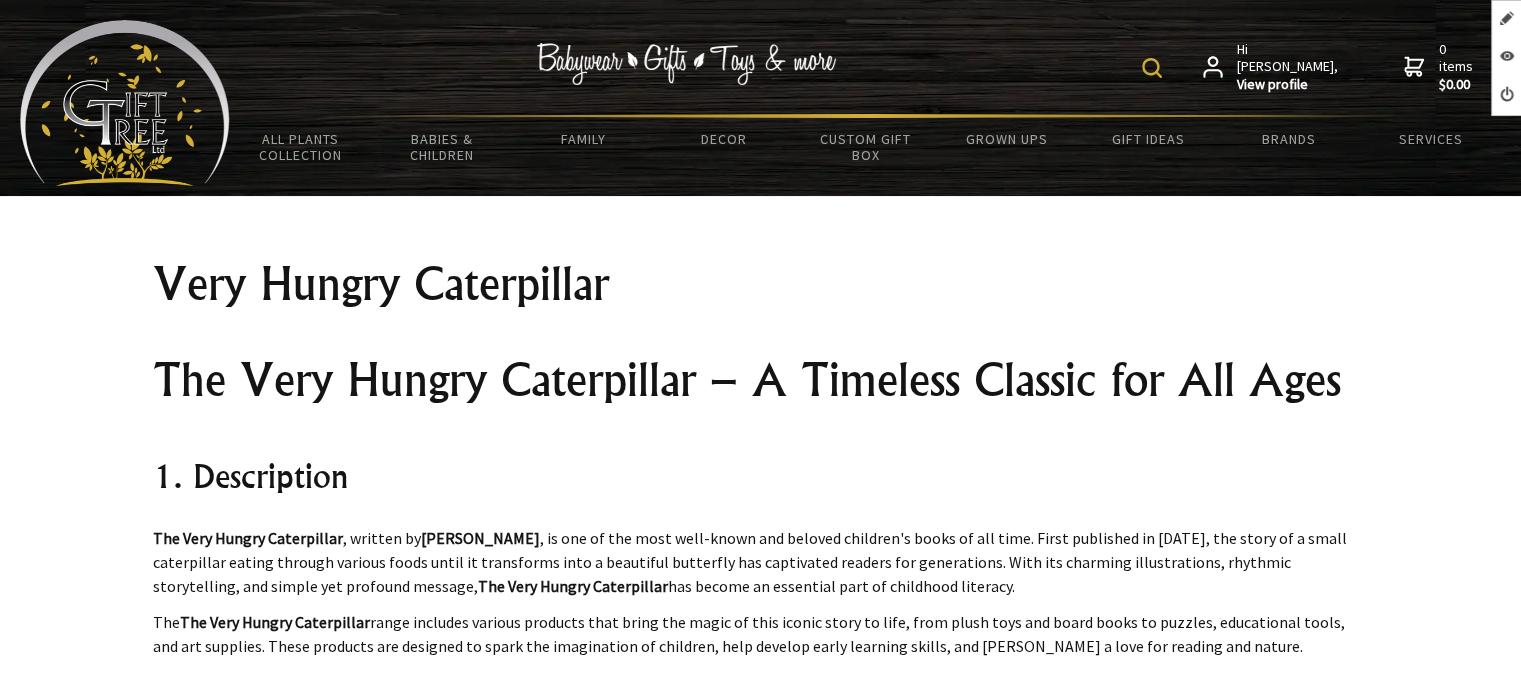 click on "Very Hungry Caterpillar" at bounding box center [761, 284] 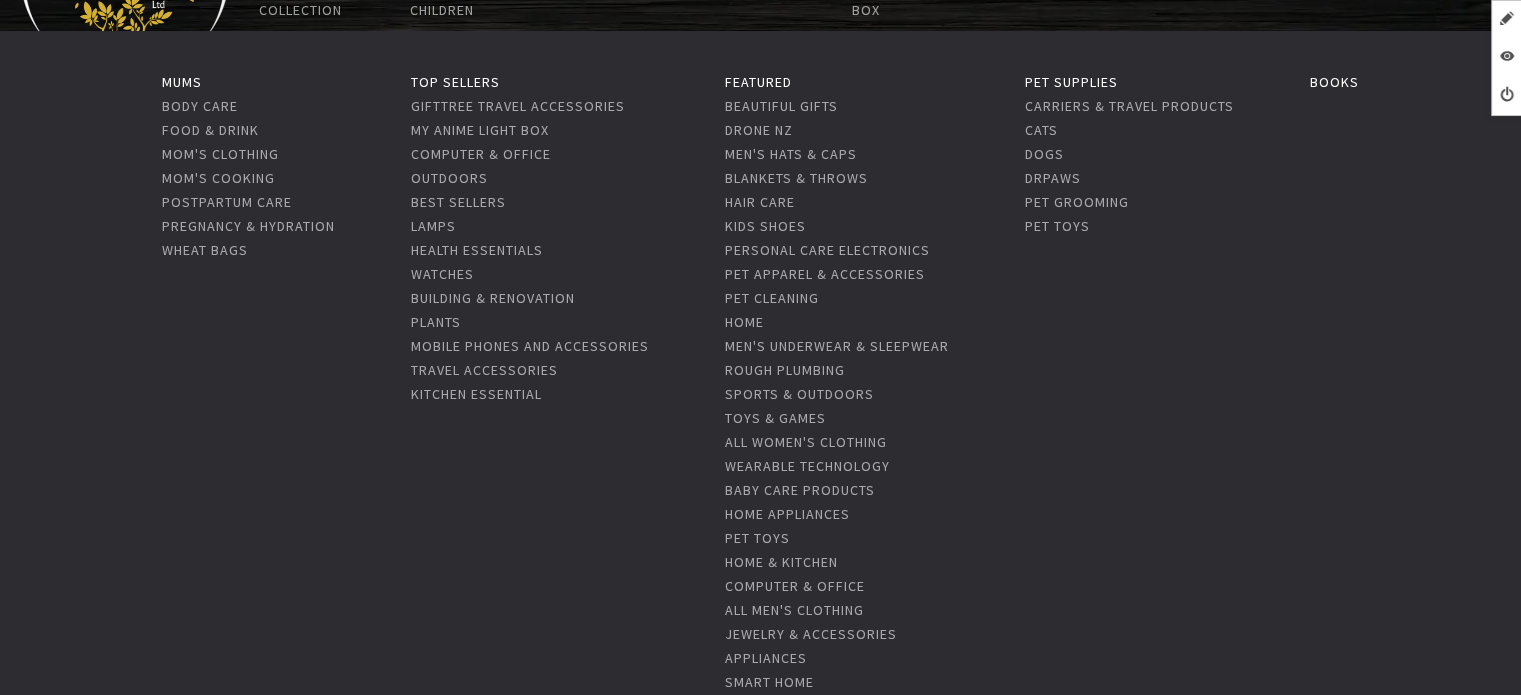 scroll, scrollTop: 0, scrollLeft: 0, axis: both 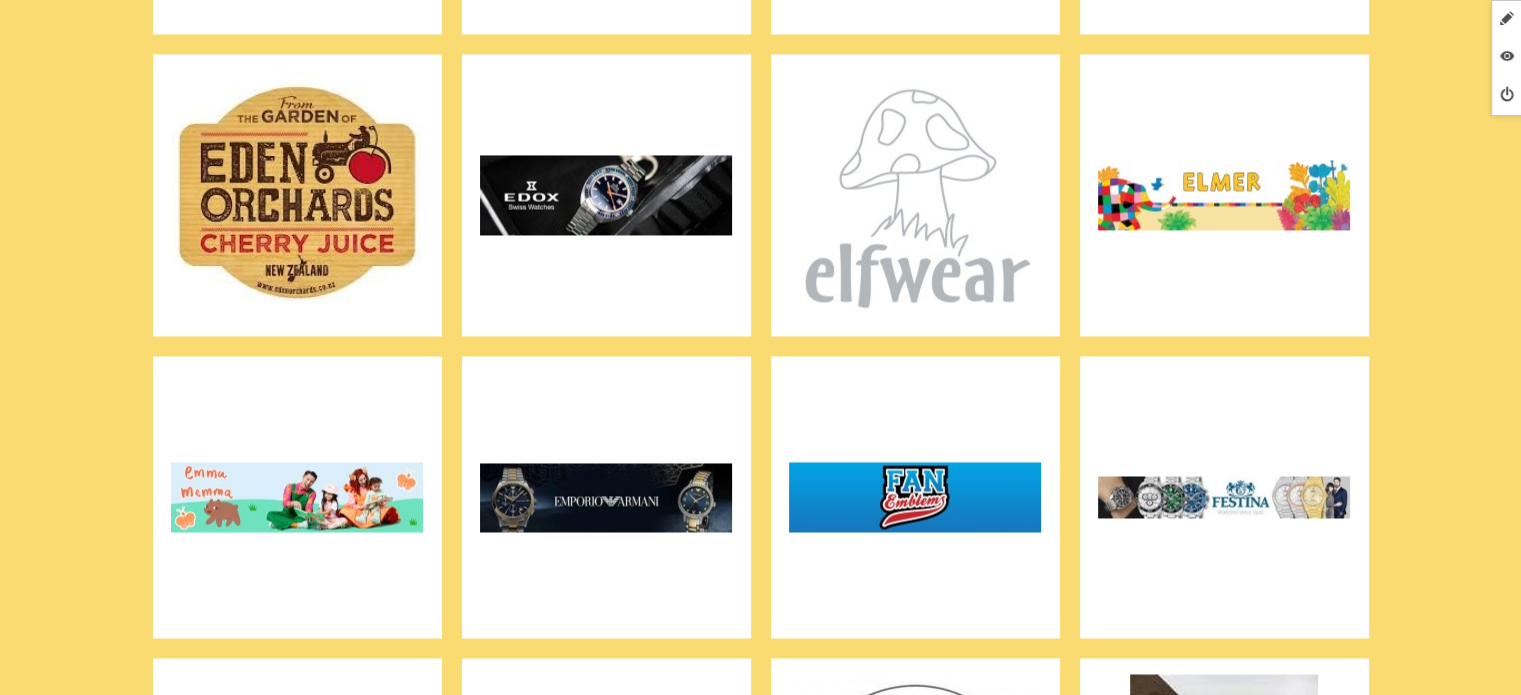 click at bounding box center [915, 195] 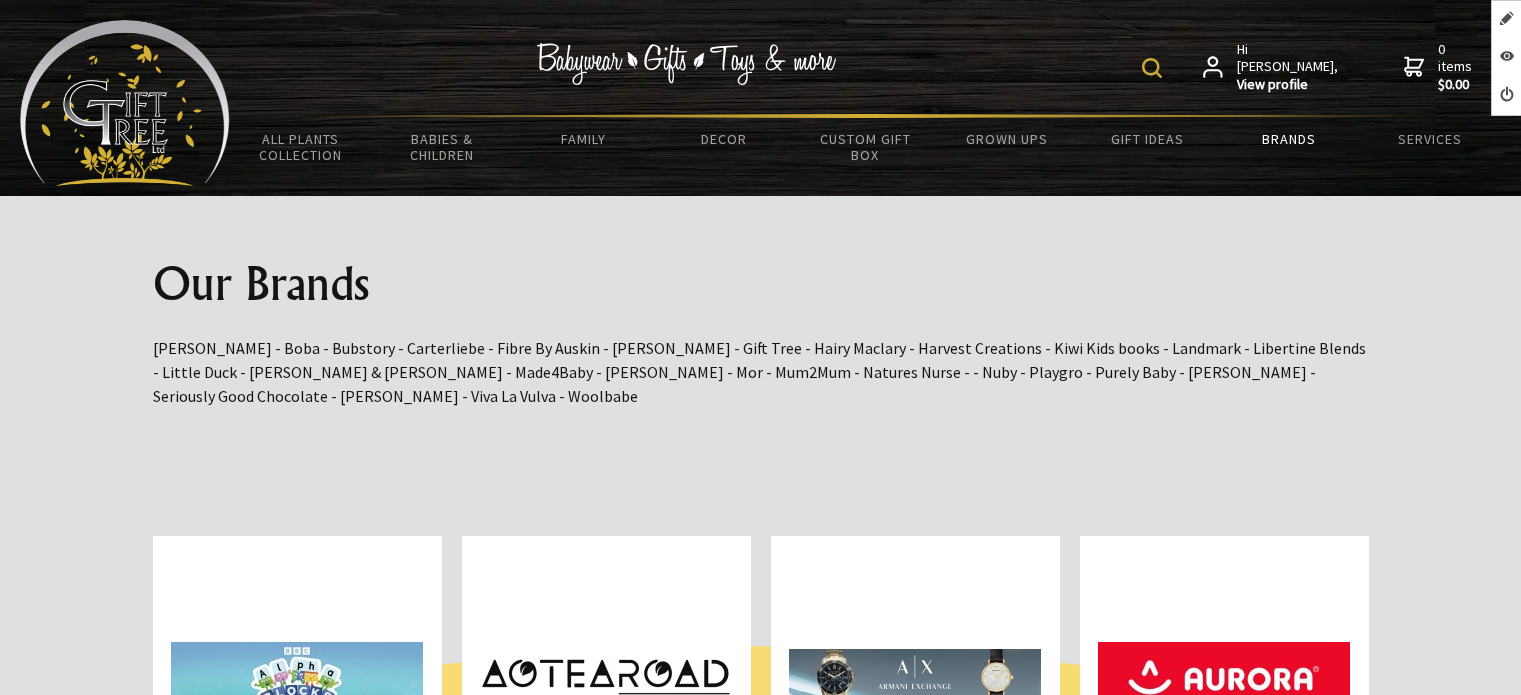 scroll, scrollTop: 3500, scrollLeft: 0, axis: vertical 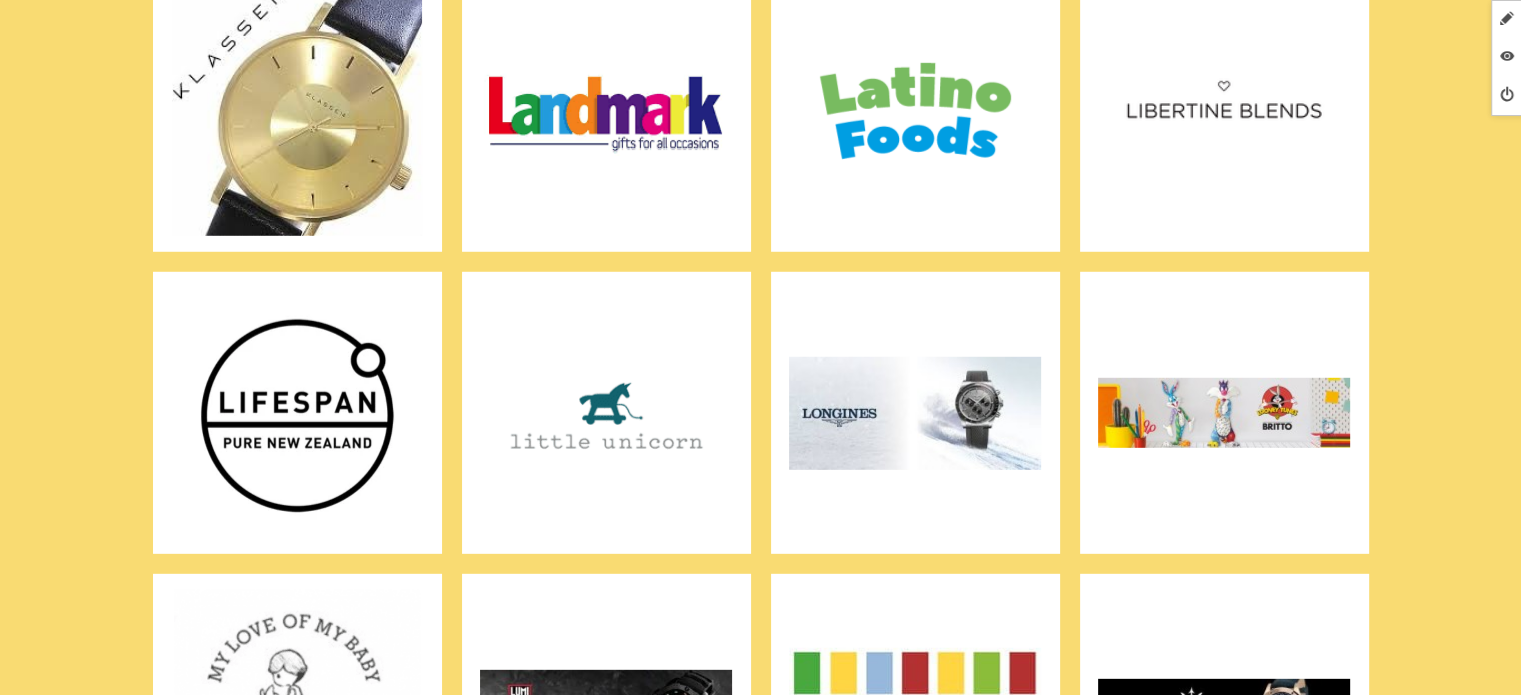 click at bounding box center (606, 111) 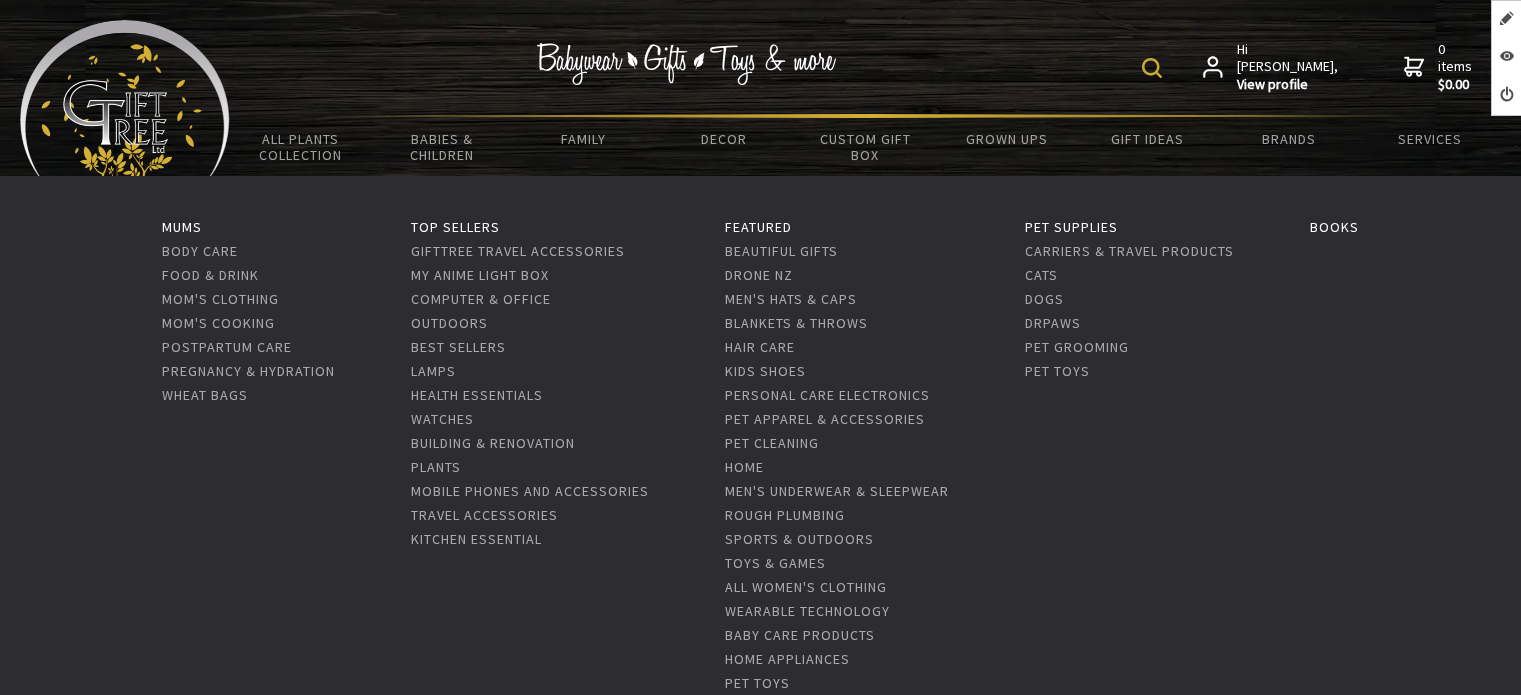 scroll, scrollTop: 0, scrollLeft: 0, axis: both 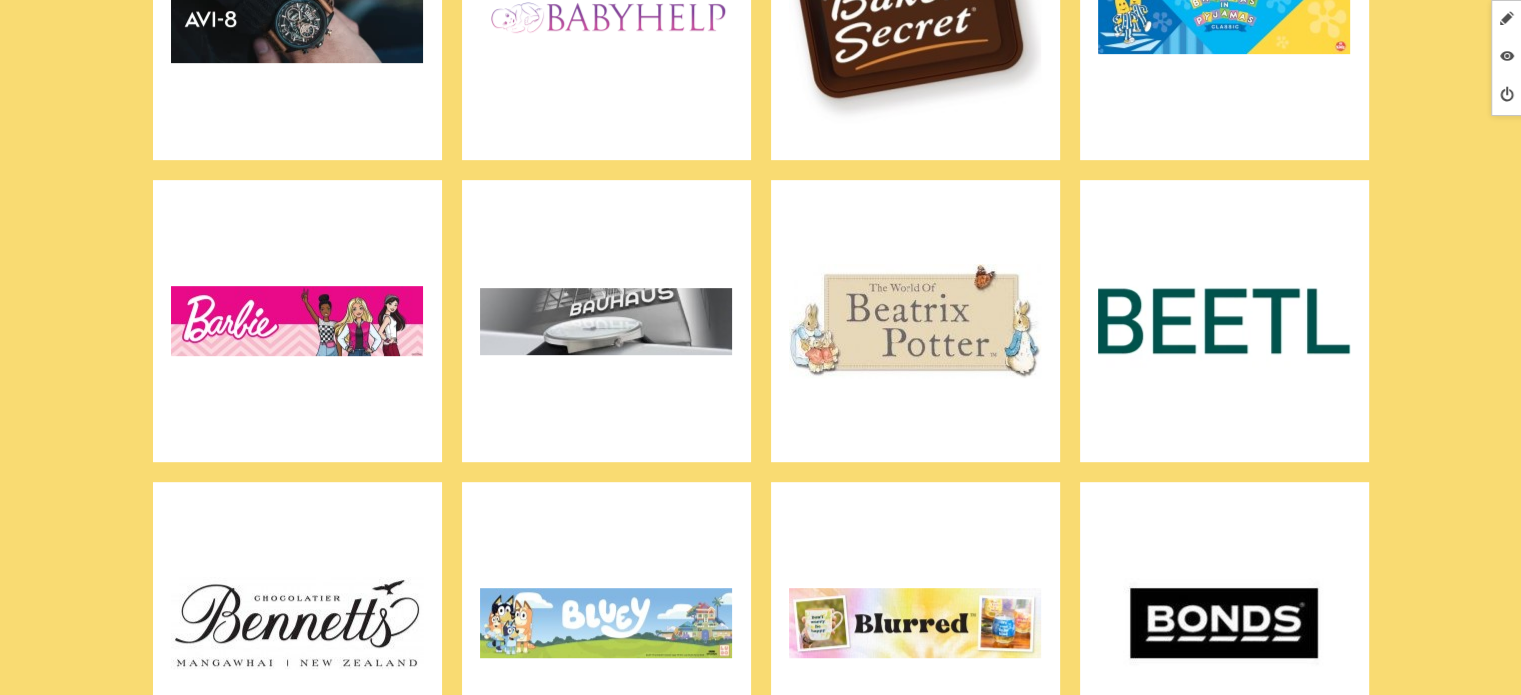 click at bounding box center (915, 321) 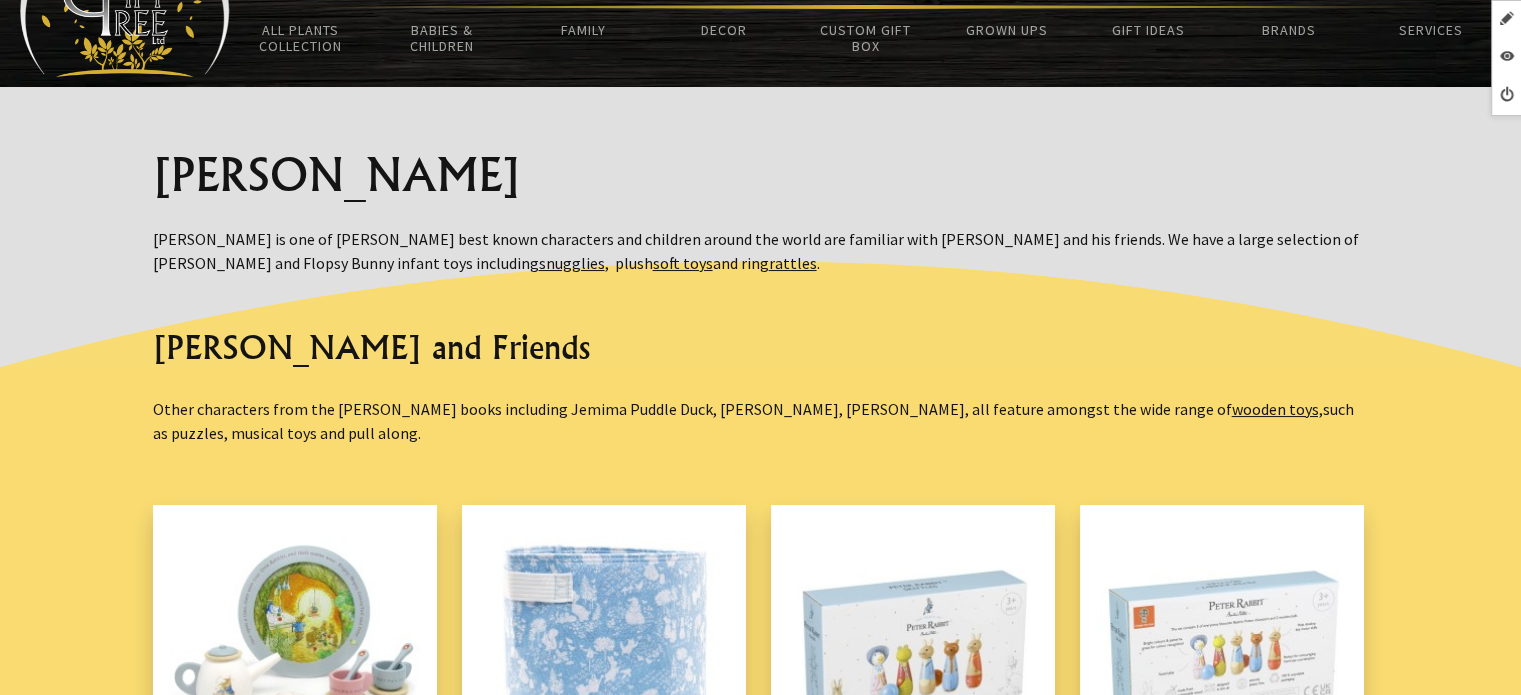 scroll, scrollTop: 0, scrollLeft: 0, axis: both 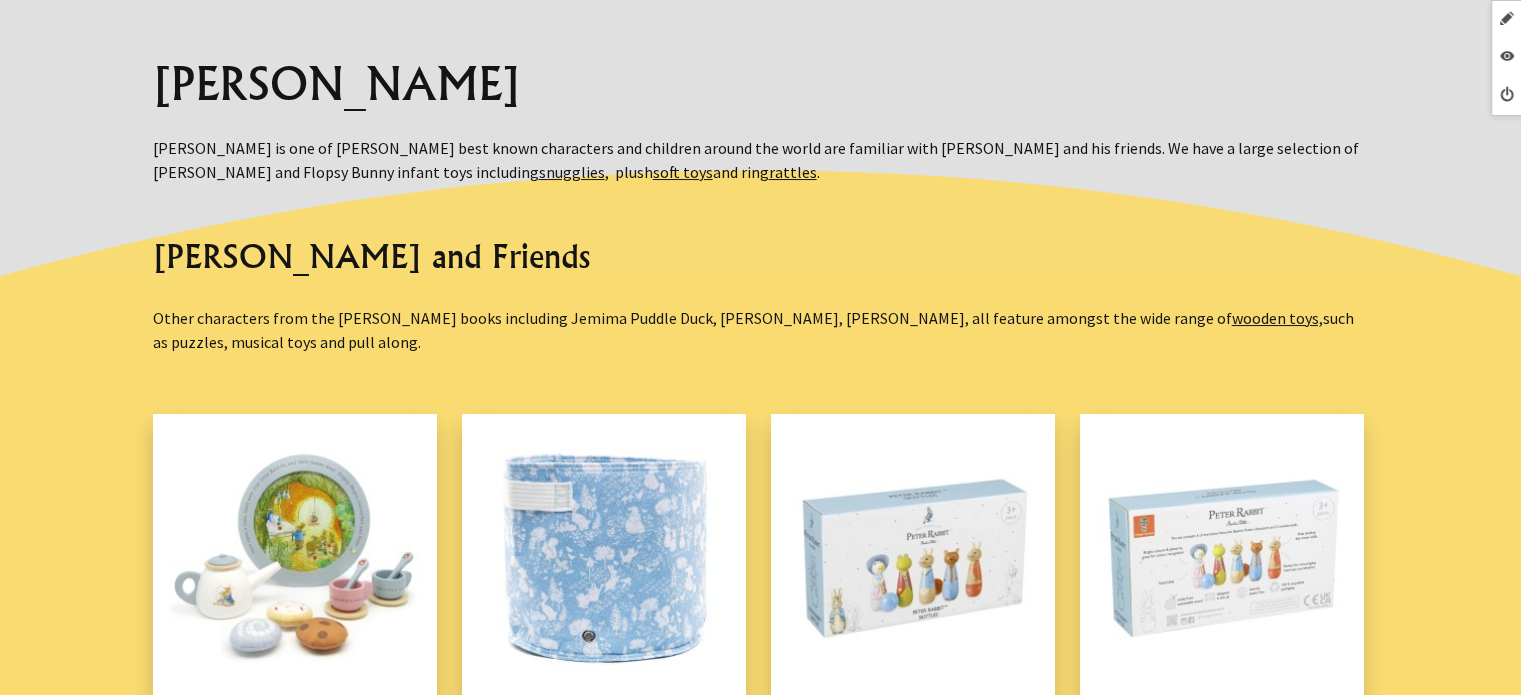 click on "[PERSON_NAME] and Friends" at bounding box center (761, 256) 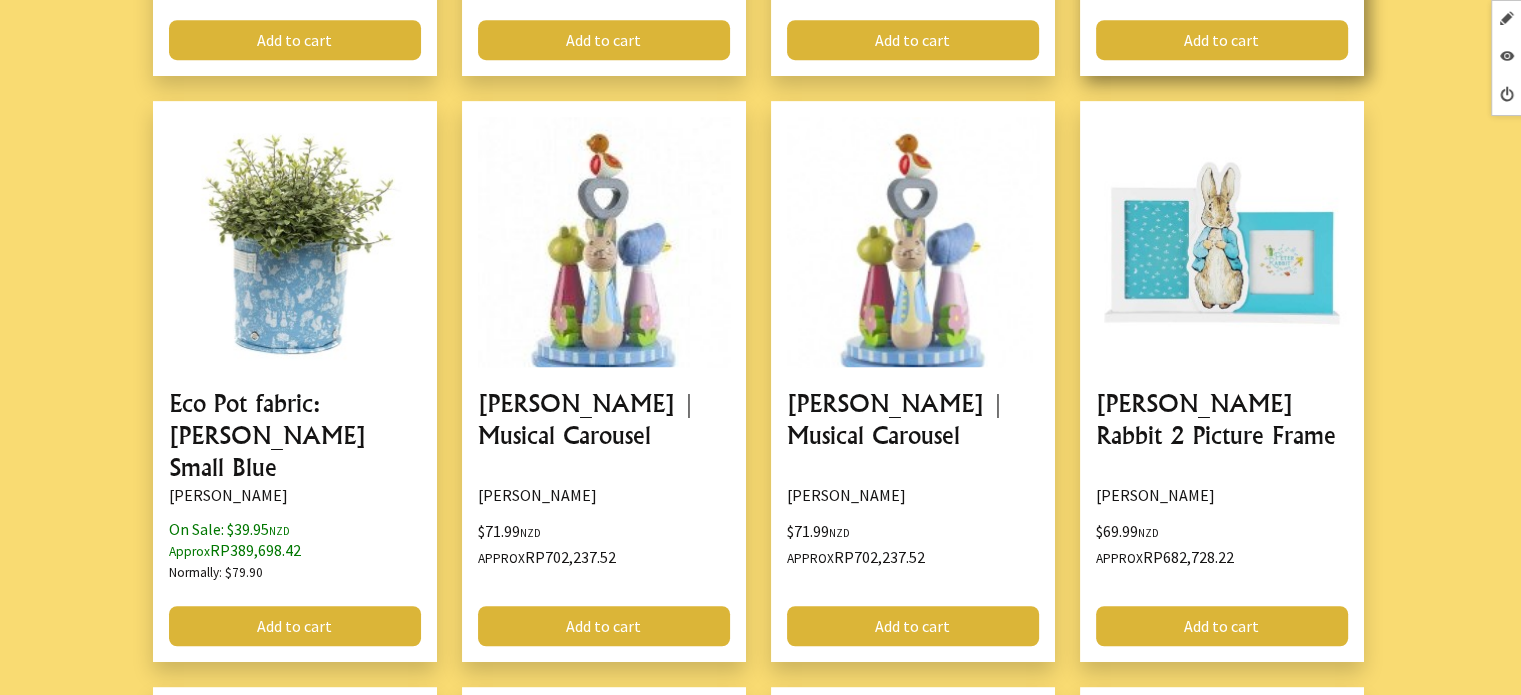 scroll, scrollTop: 700, scrollLeft: 0, axis: vertical 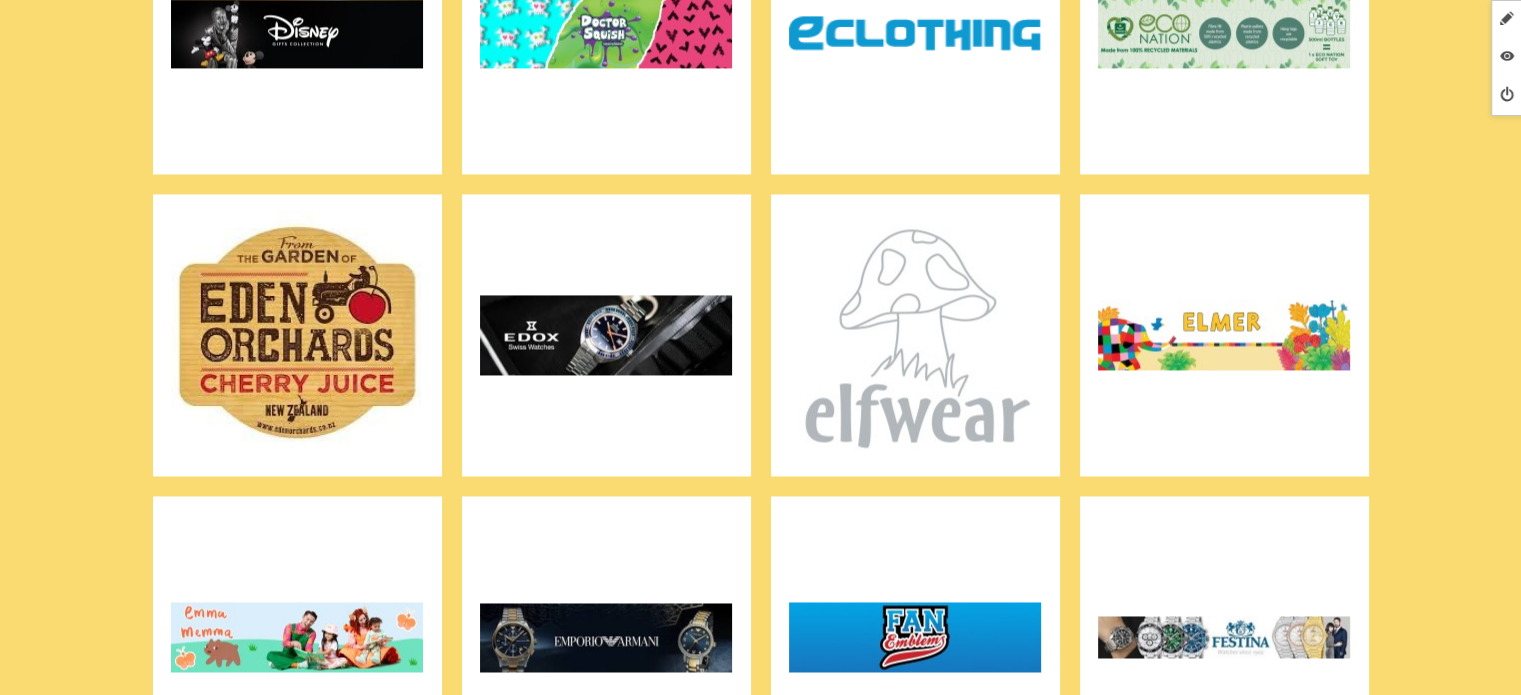 click at bounding box center [915, 335] 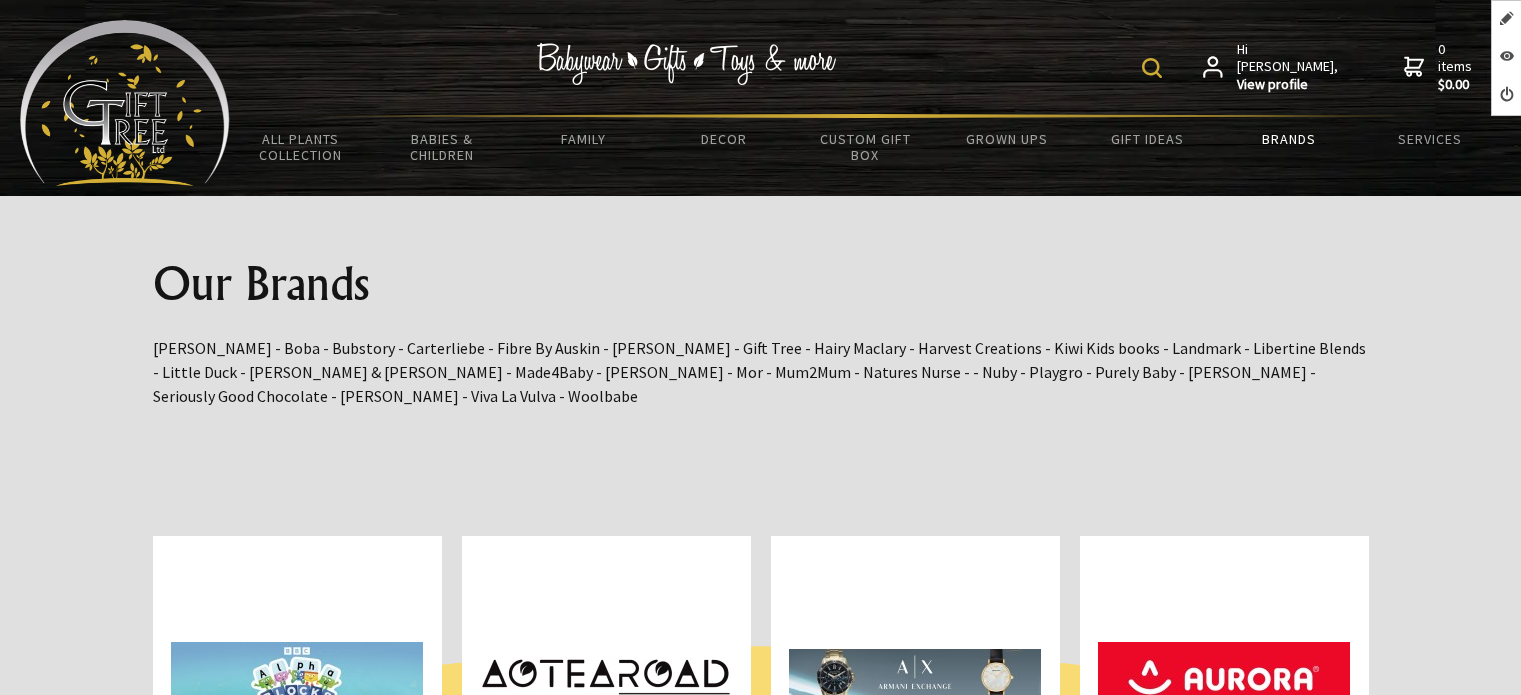scroll, scrollTop: 4056, scrollLeft: 0, axis: vertical 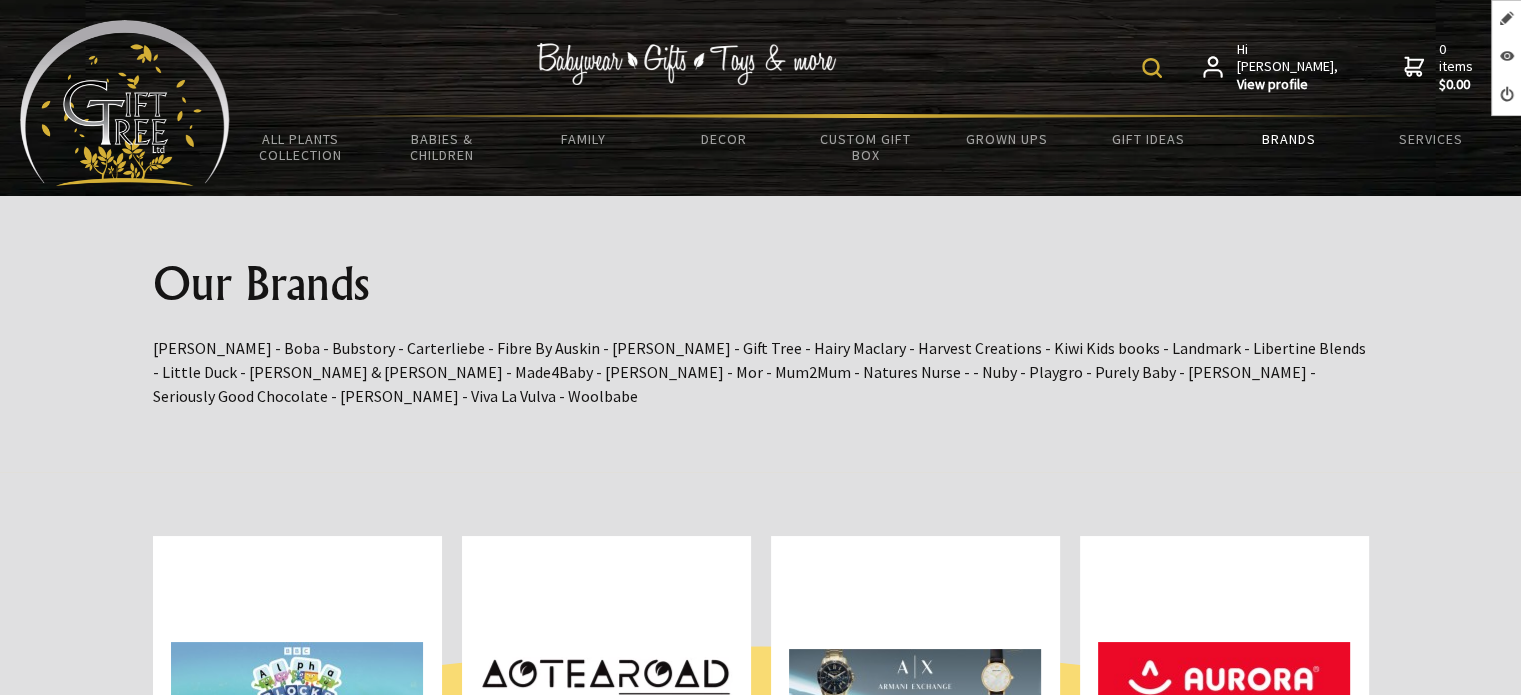 click at bounding box center [1152, 68] 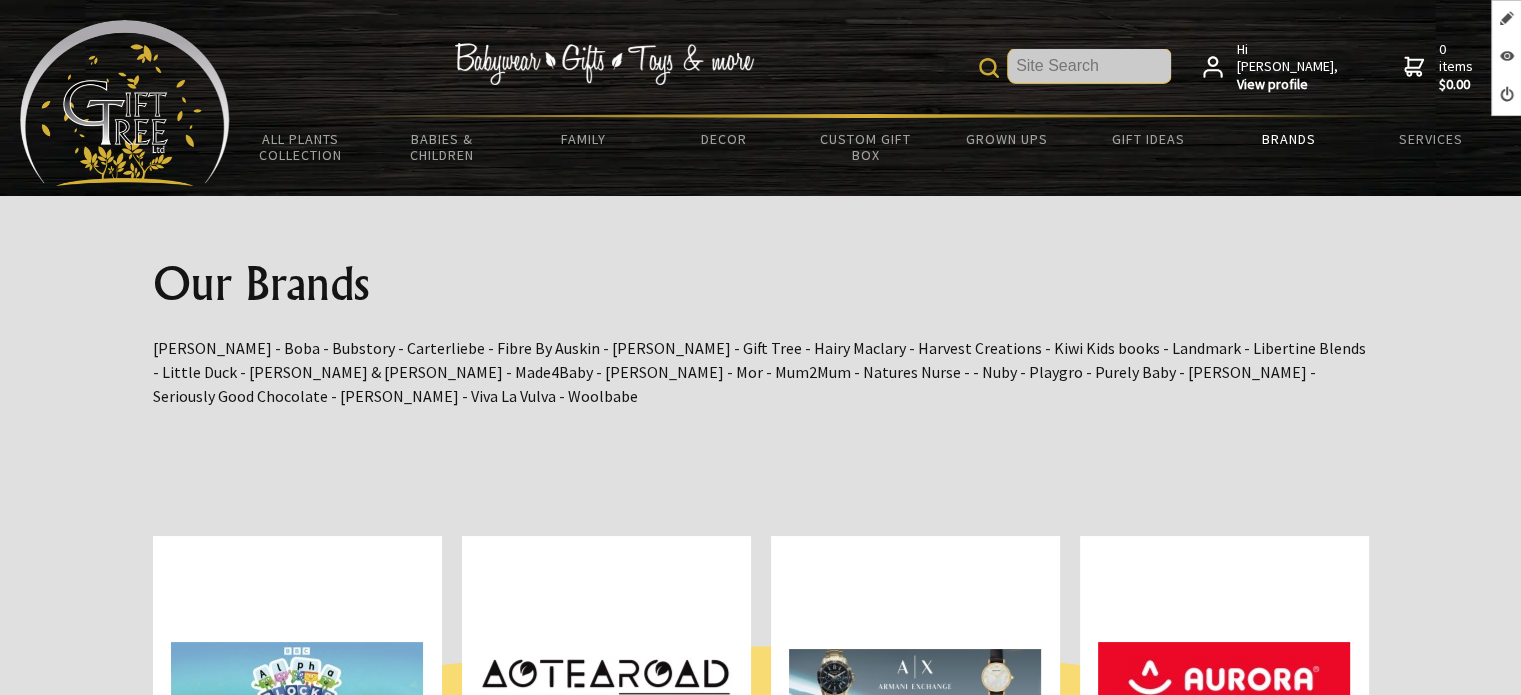 scroll, scrollTop: 0, scrollLeft: 0, axis: both 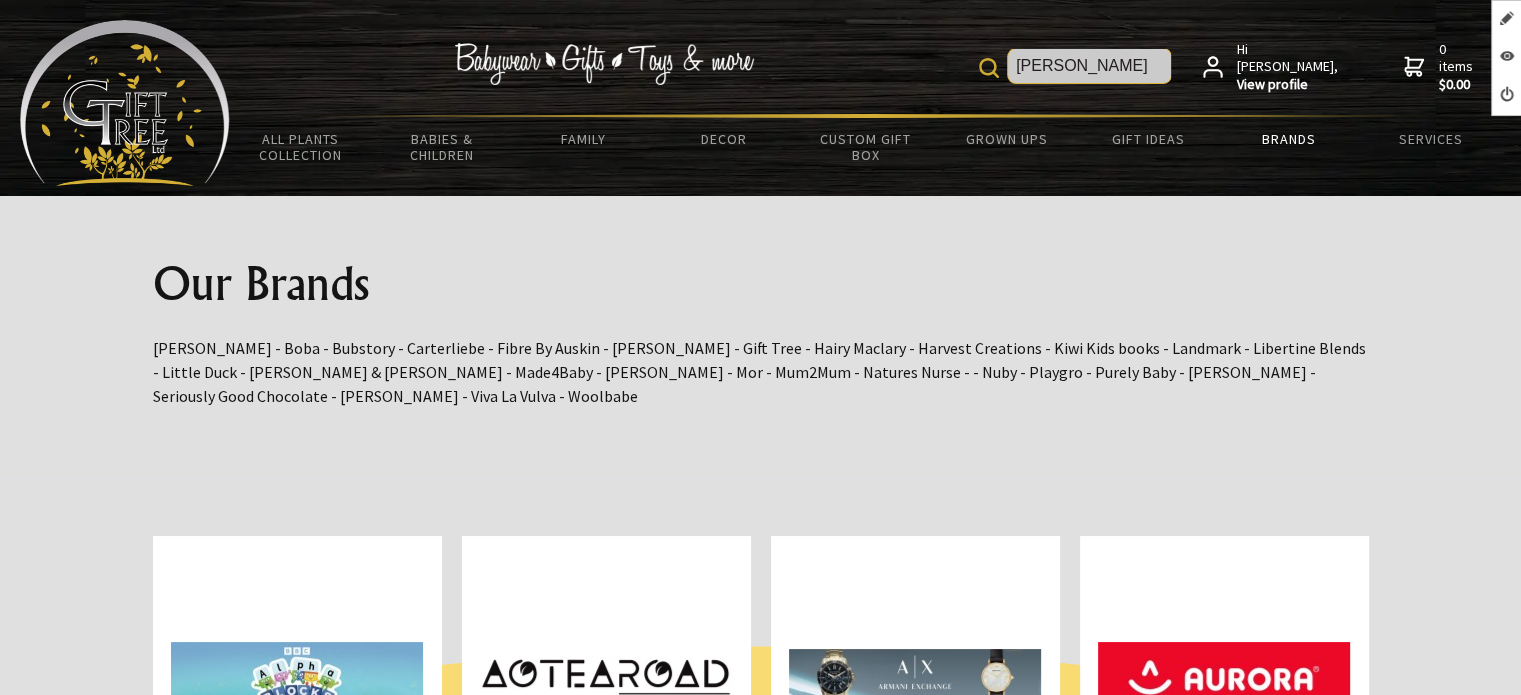 type on "[PERSON_NAME]" 